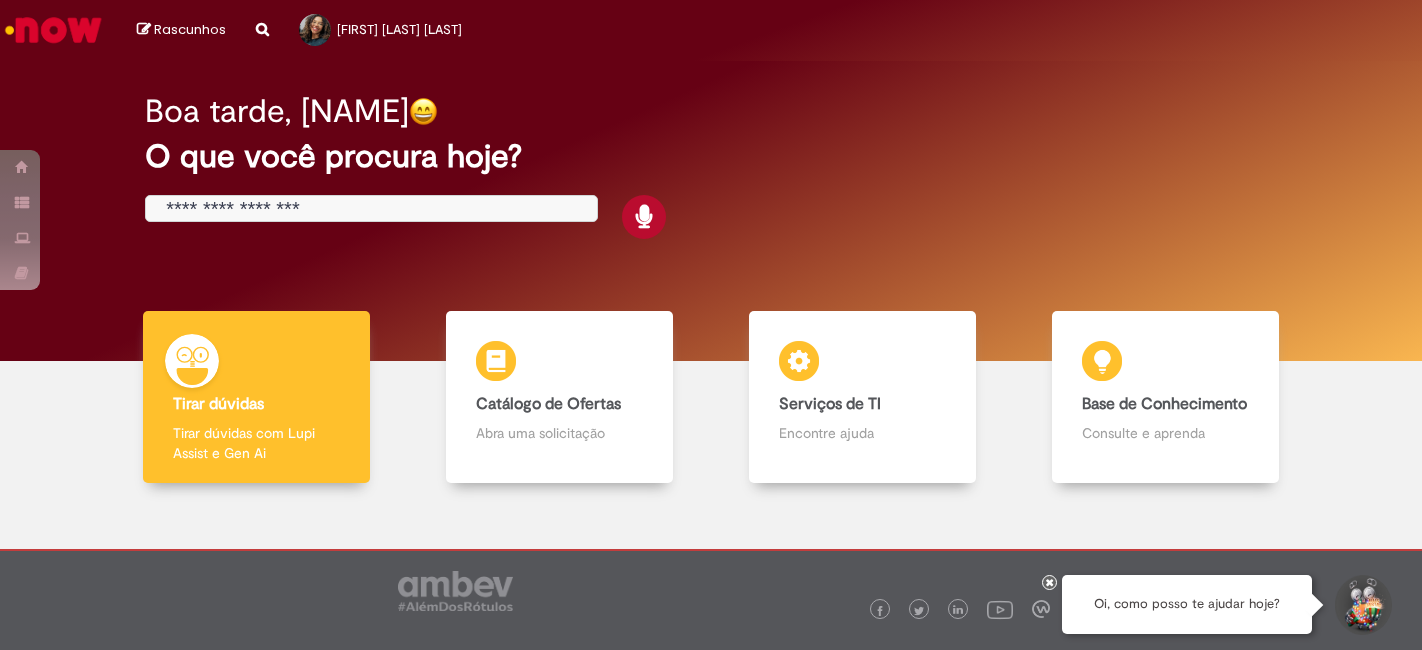 scroll, scrollTop: 0, scrollLeft: 0, axis: both 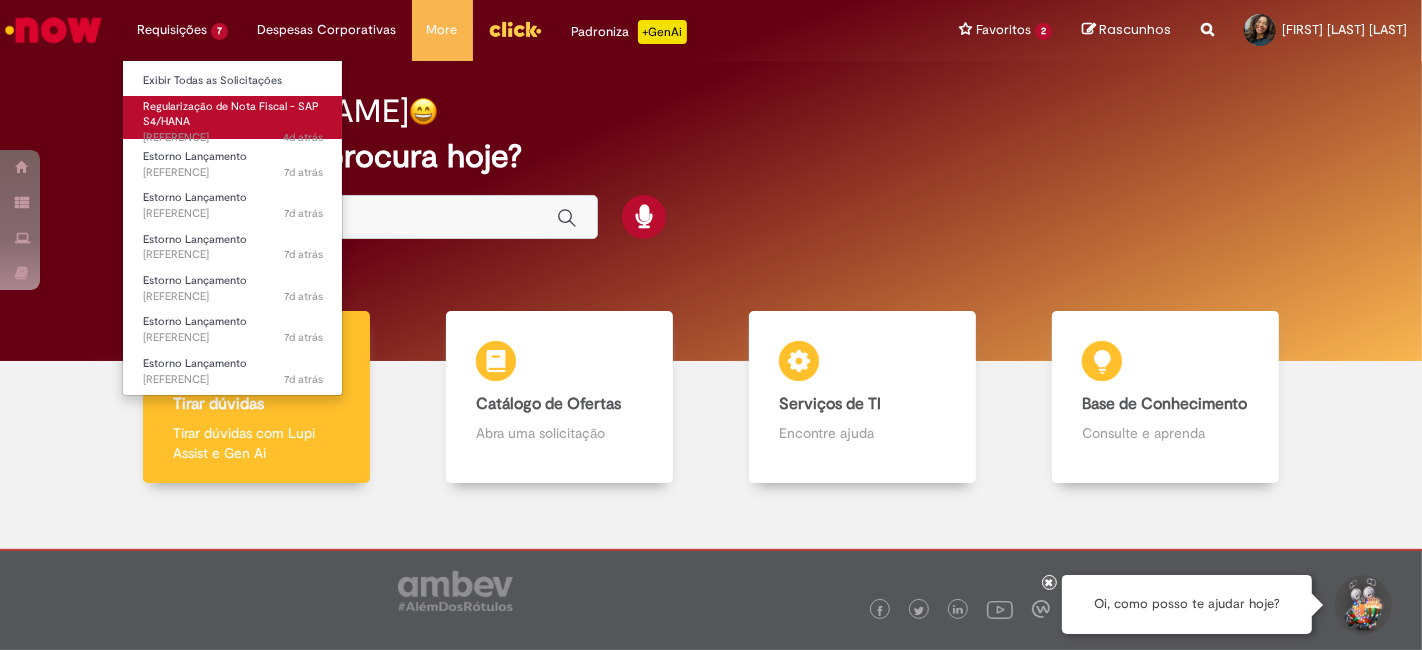 click on "Regularização de Nota Fiscal - SAP S4/HANA
4d atrás 4 dias atrás  [REFERENCE]" at bounding box center [233, 117] 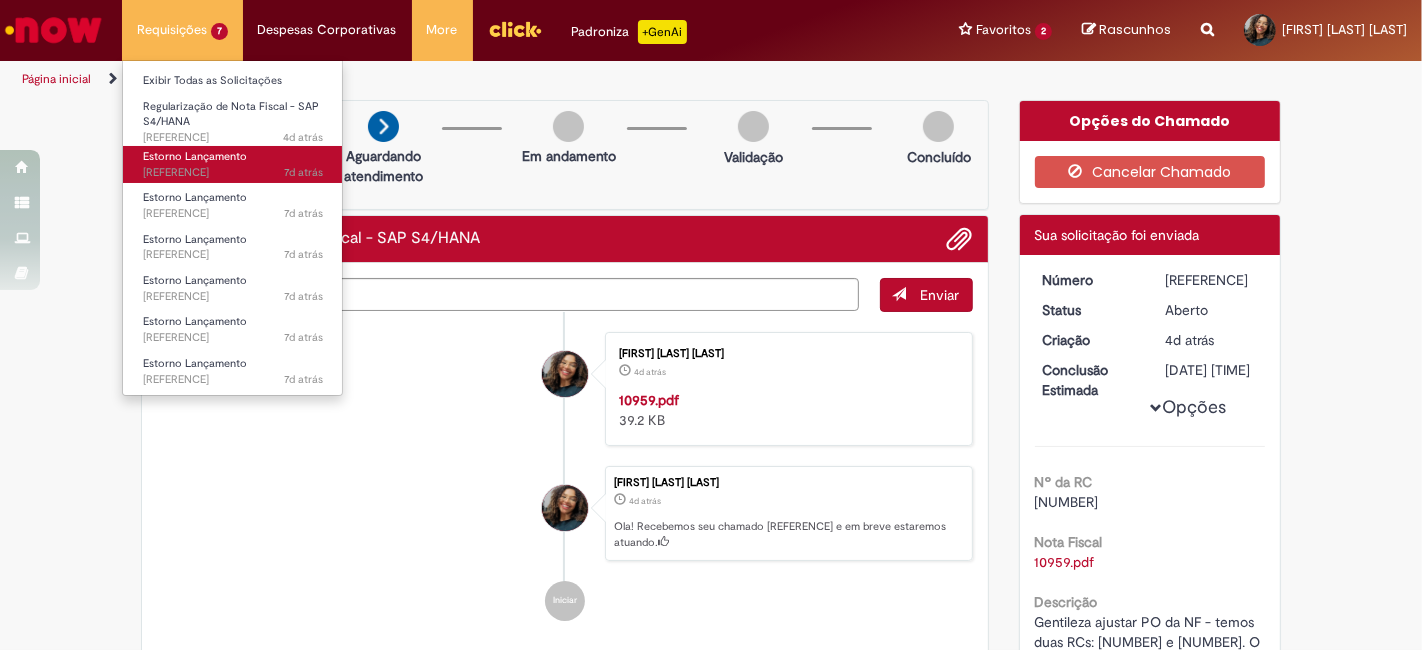 click on "Estorno Lançamento
7d atrás 7 dias atrás  R13334382" at bounding box center [233, 164] 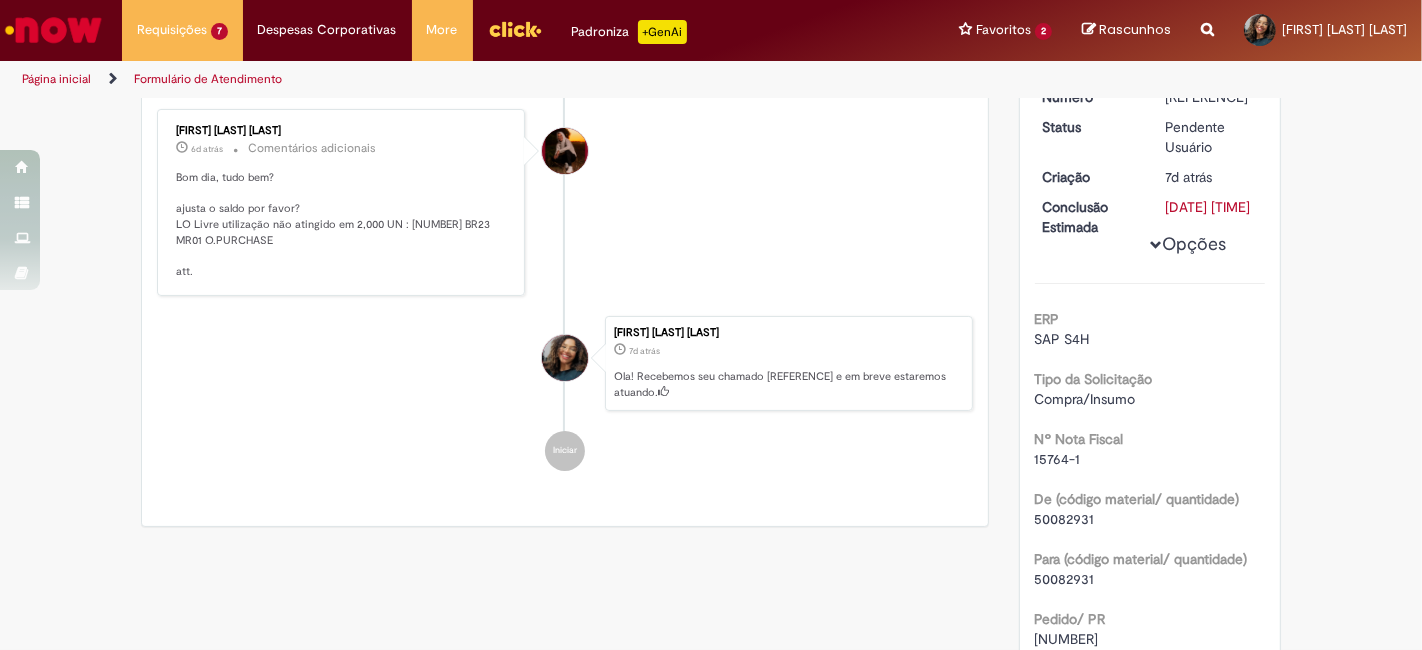 scroll, scrollTop: 0, scrollLeft: 0, axis: both 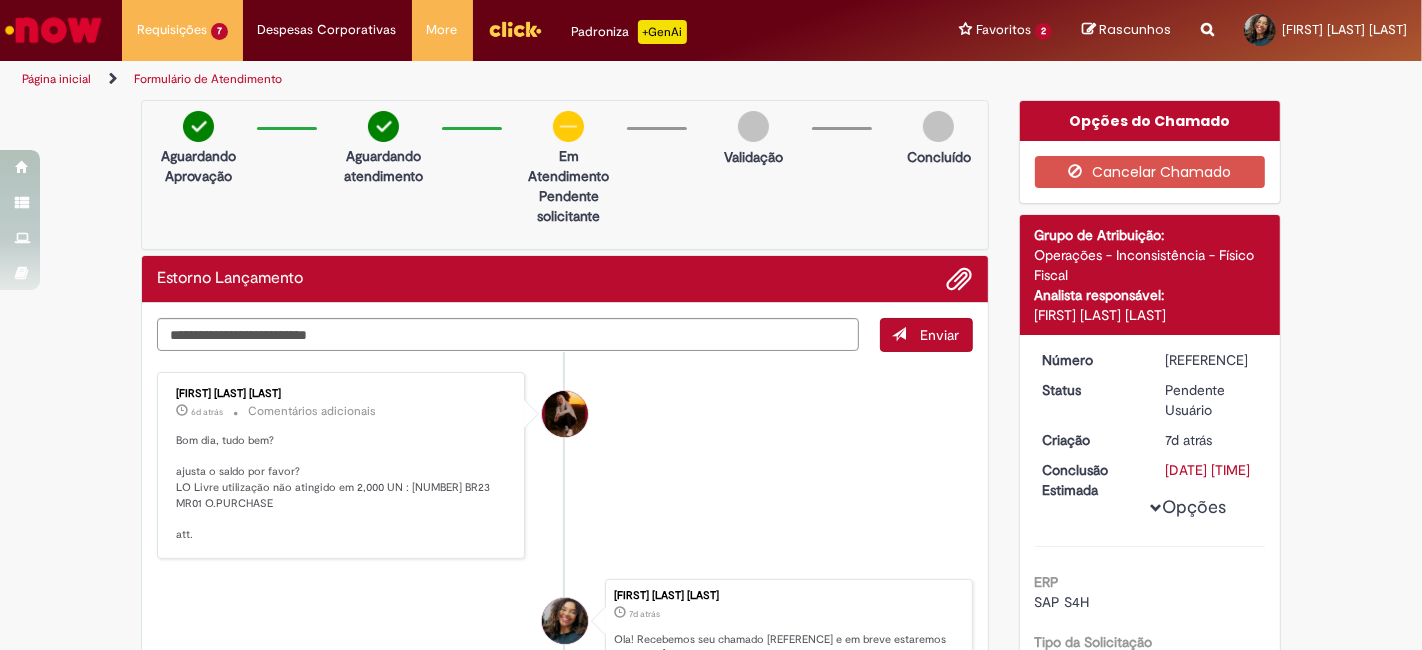 click at bounding box center (53, 30) 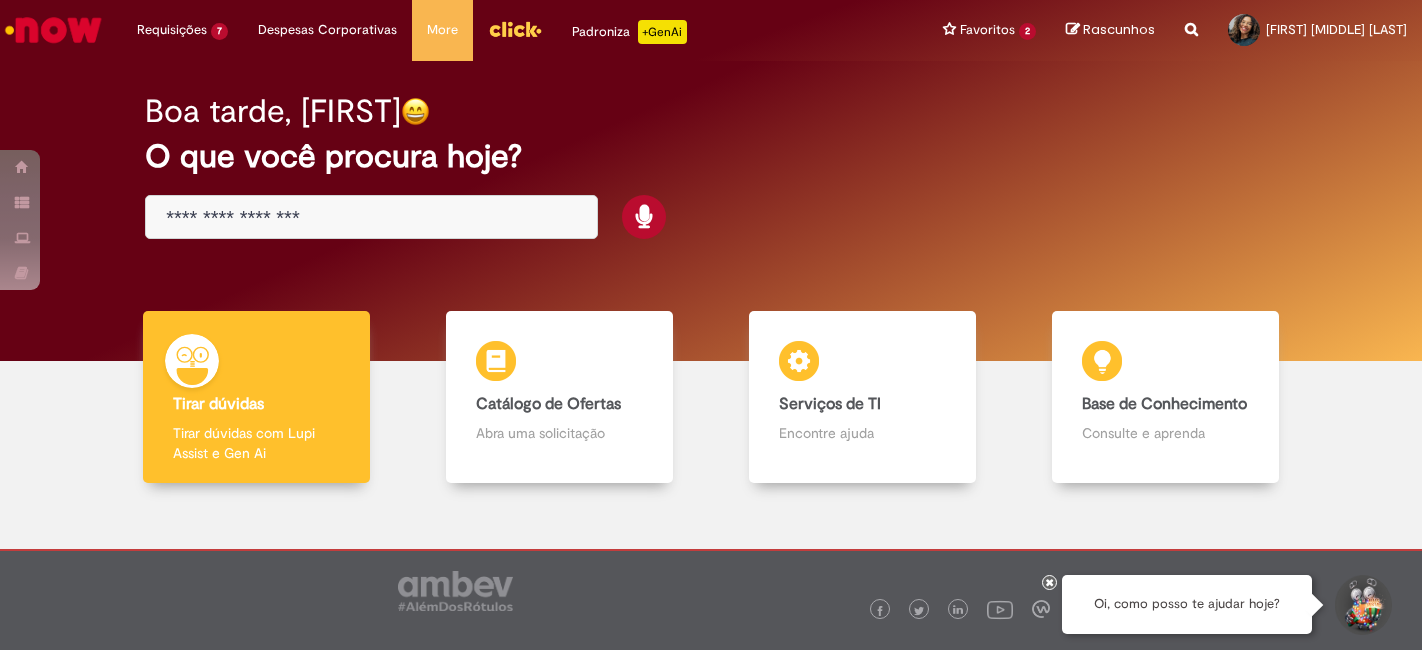 scroll, scrollTop: 0, scrollLeft: 0, axis: both 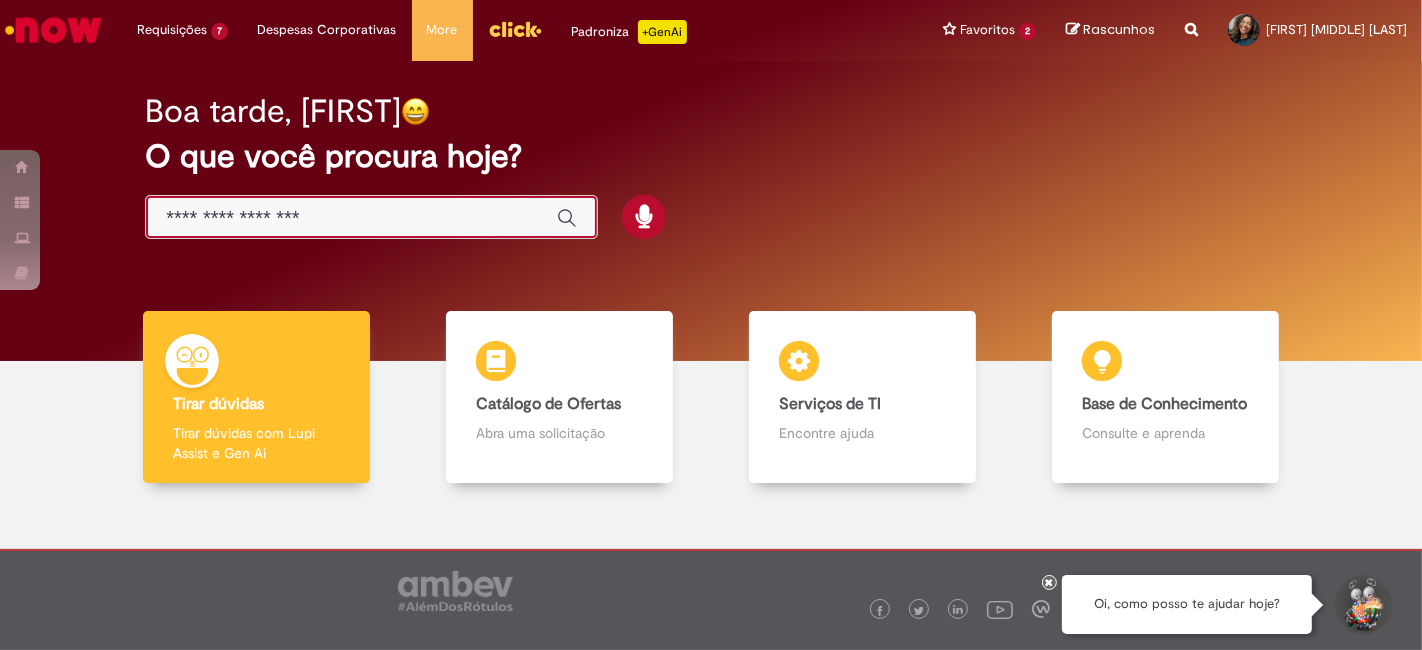 click at bounding box center (351, 218) 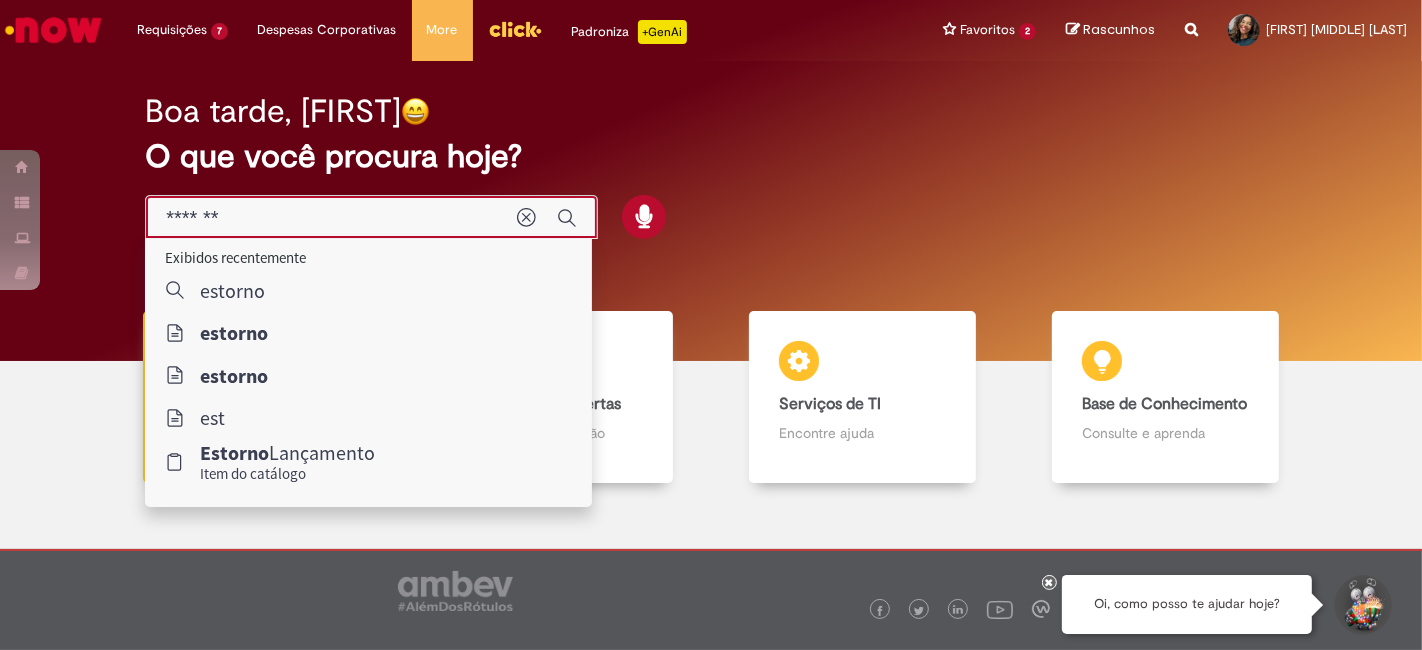 type on "*******" 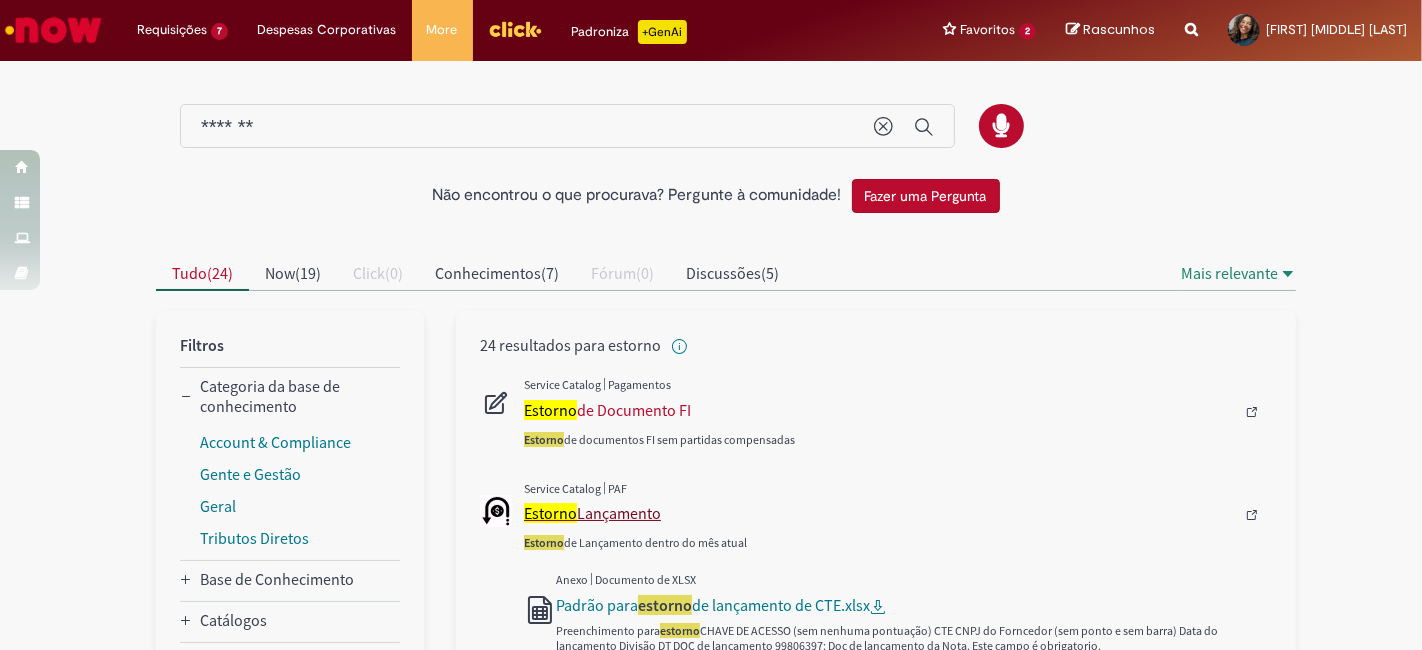 click on "Estorno  Lançamento" at bounding box center [879, 513] 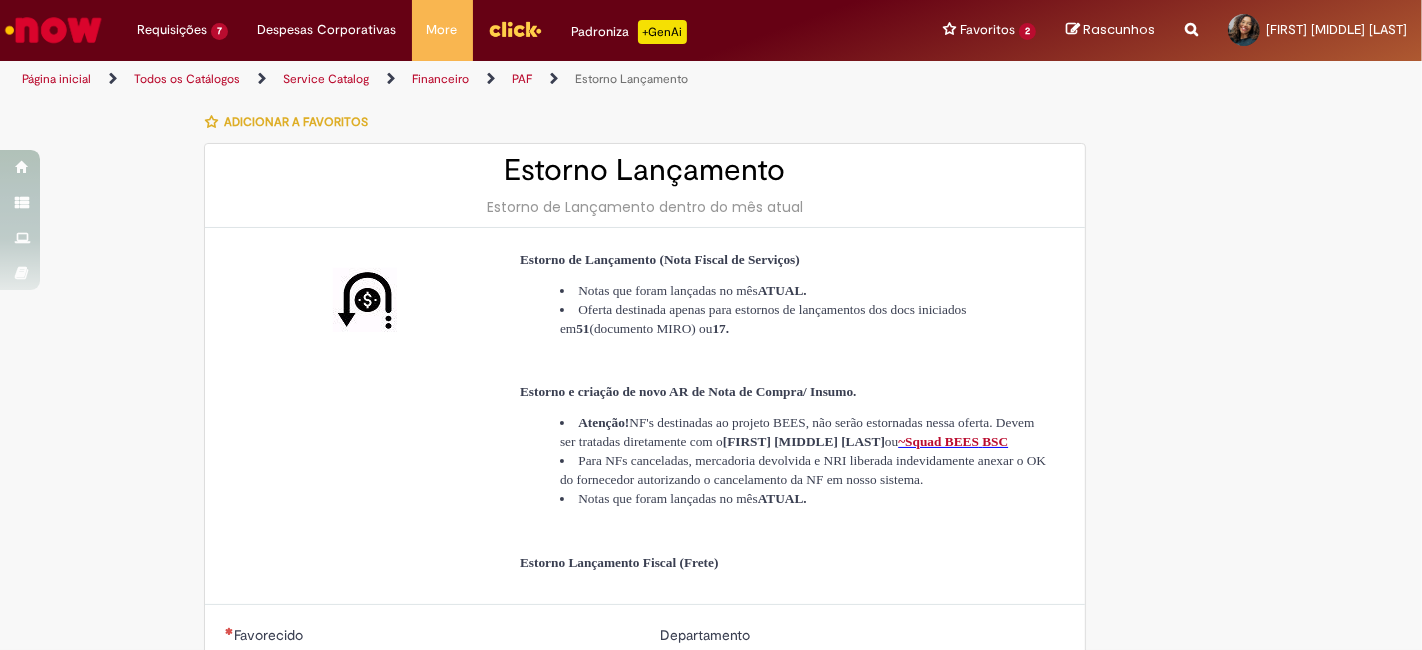 type on "********" 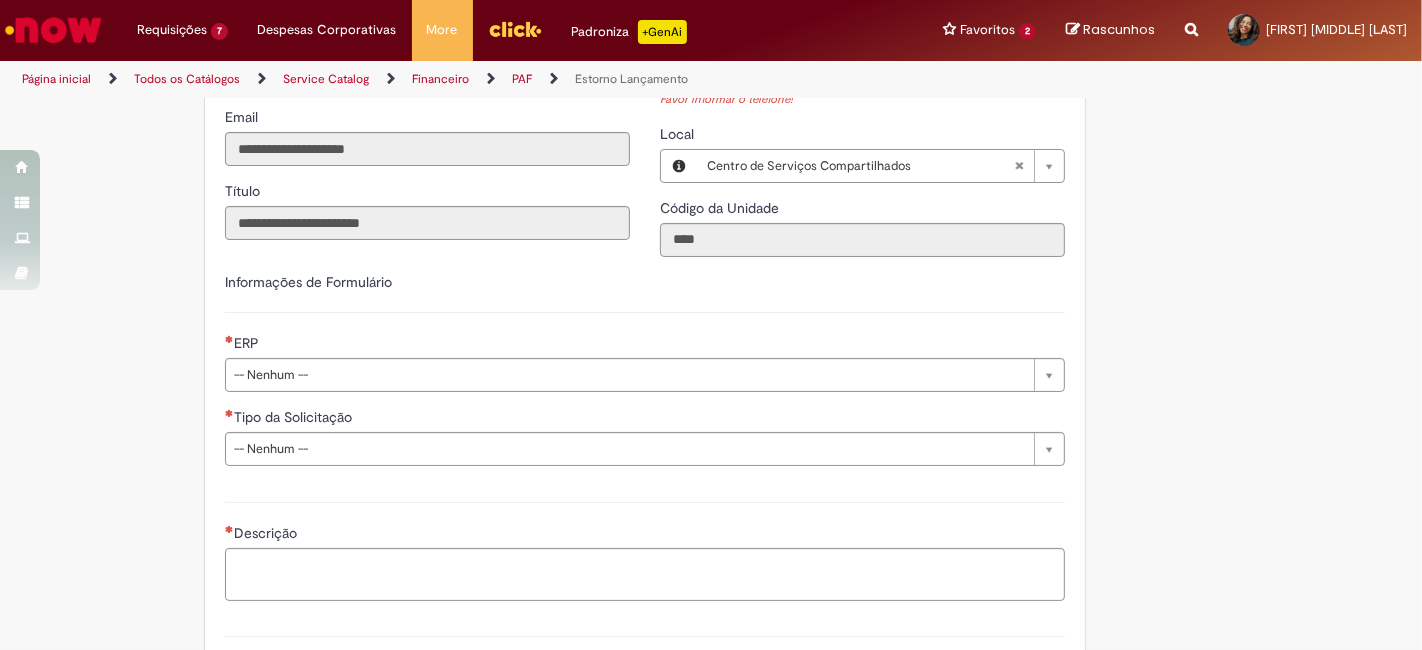 scroll, scrollTop: 555, scrollLeft: 0, axis: vertical 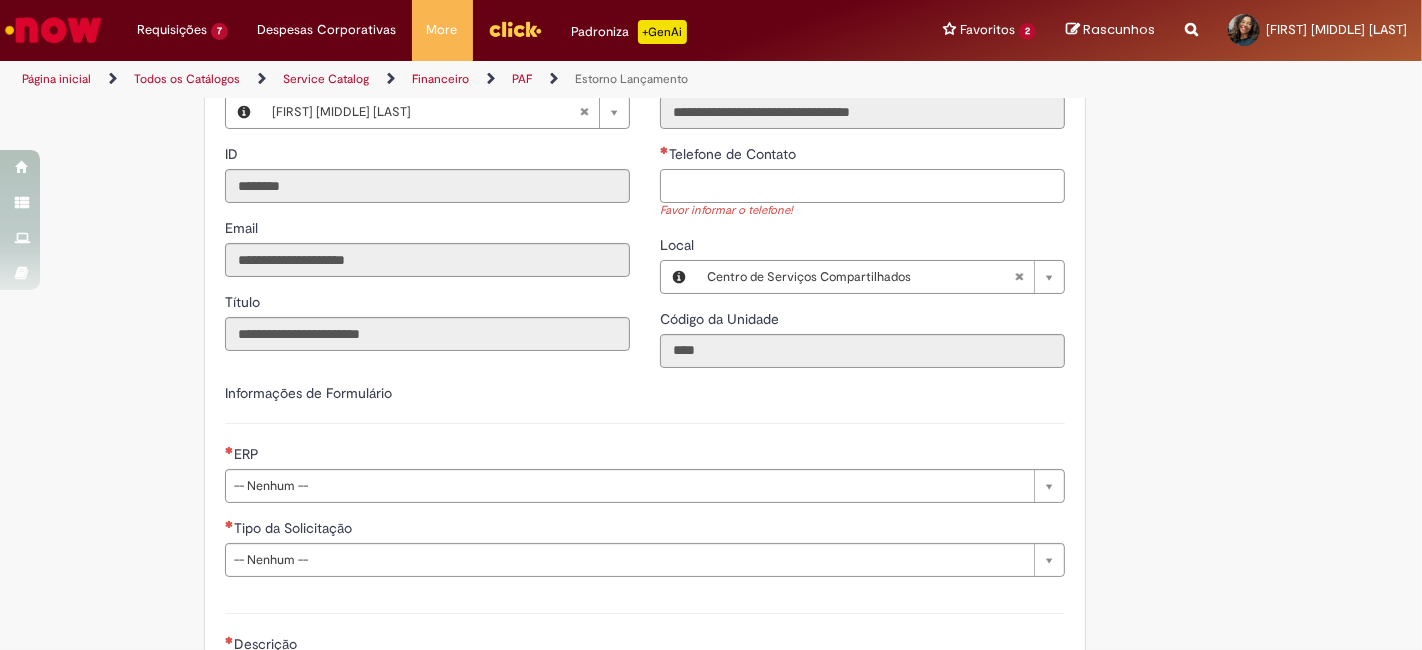 click on "Telefone de Contato" at bounding box center (862, 186) 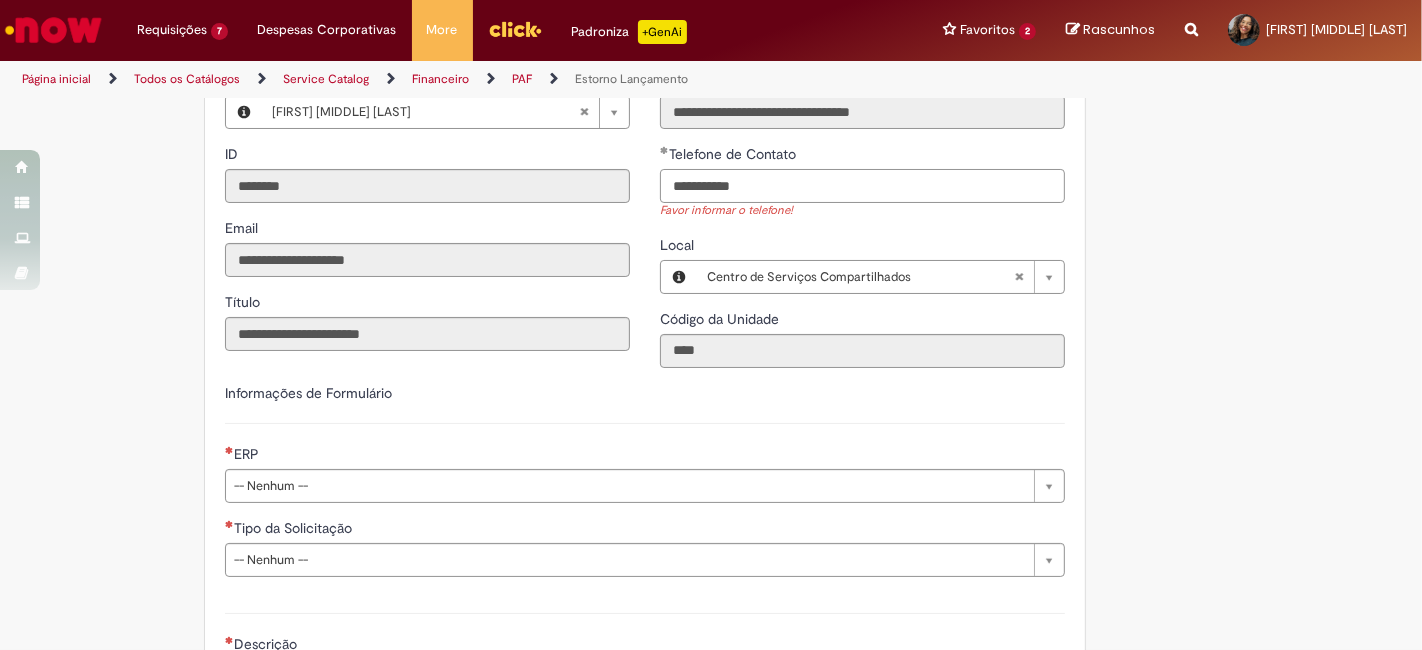 scroll, scrollTop: 666, scrollLeft: 0, axis: vertical 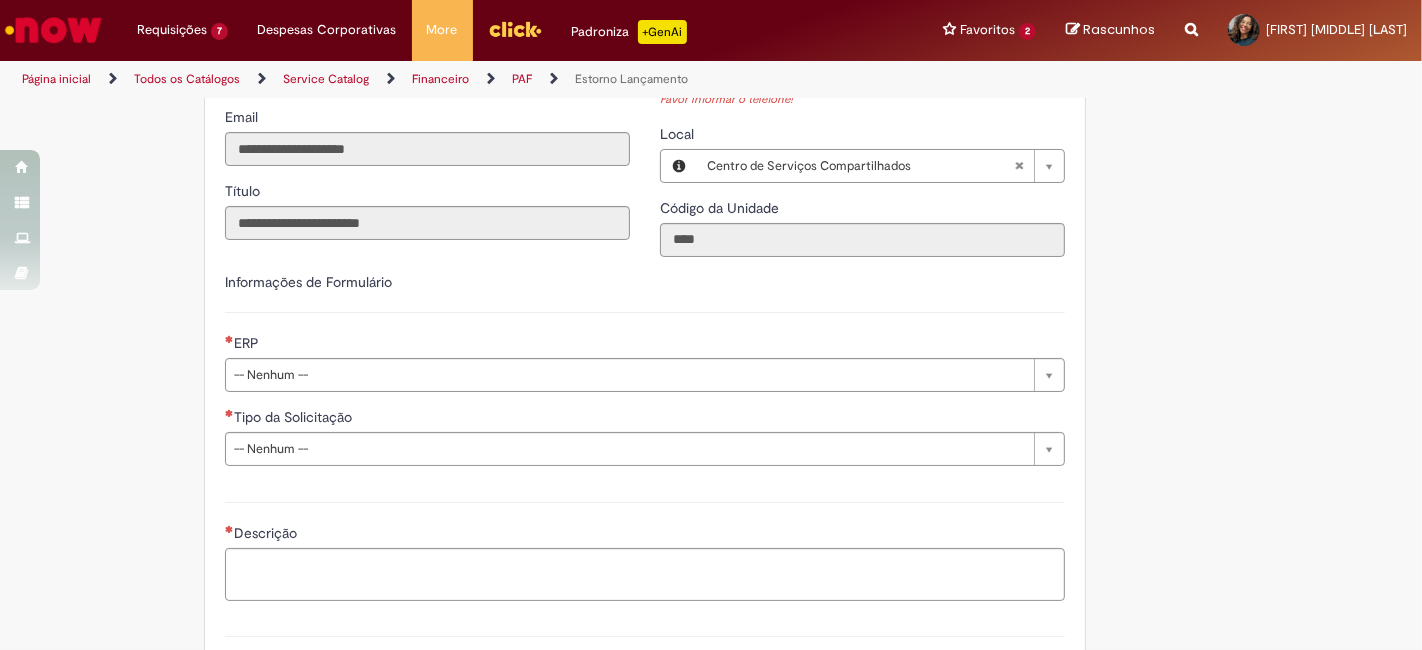 type on "**********" 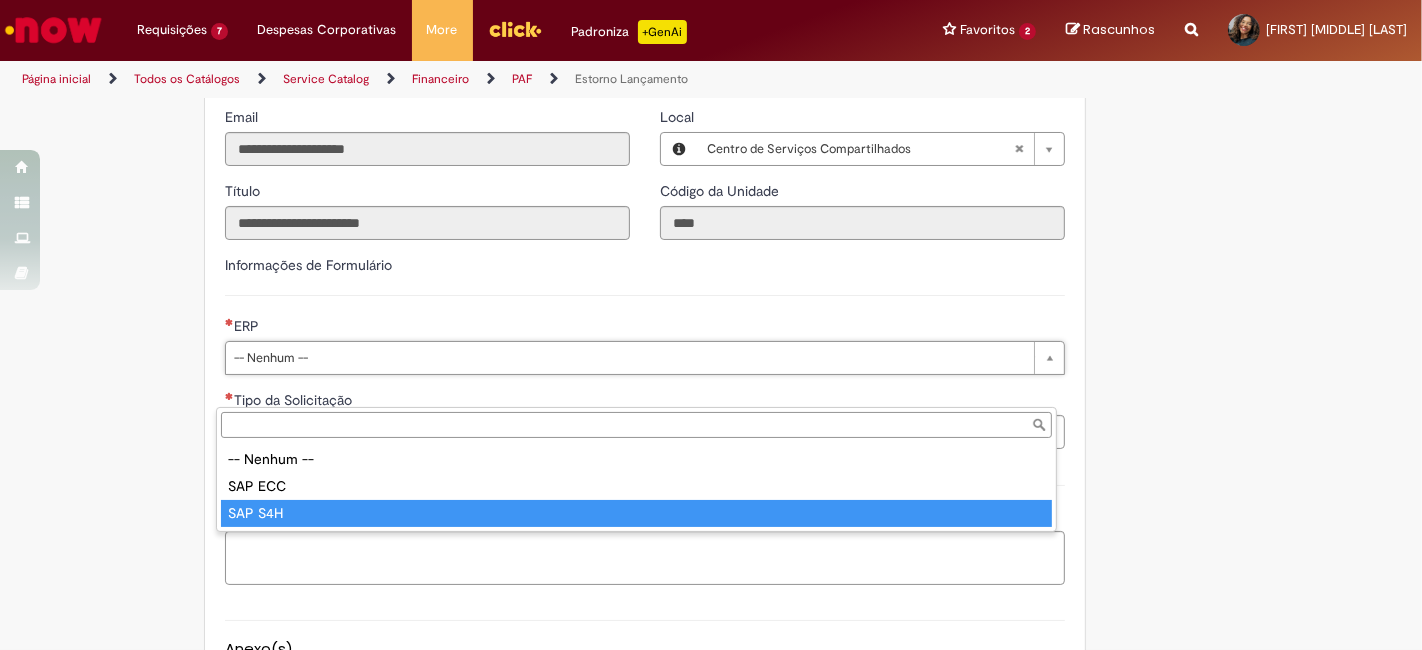 type on "*******" 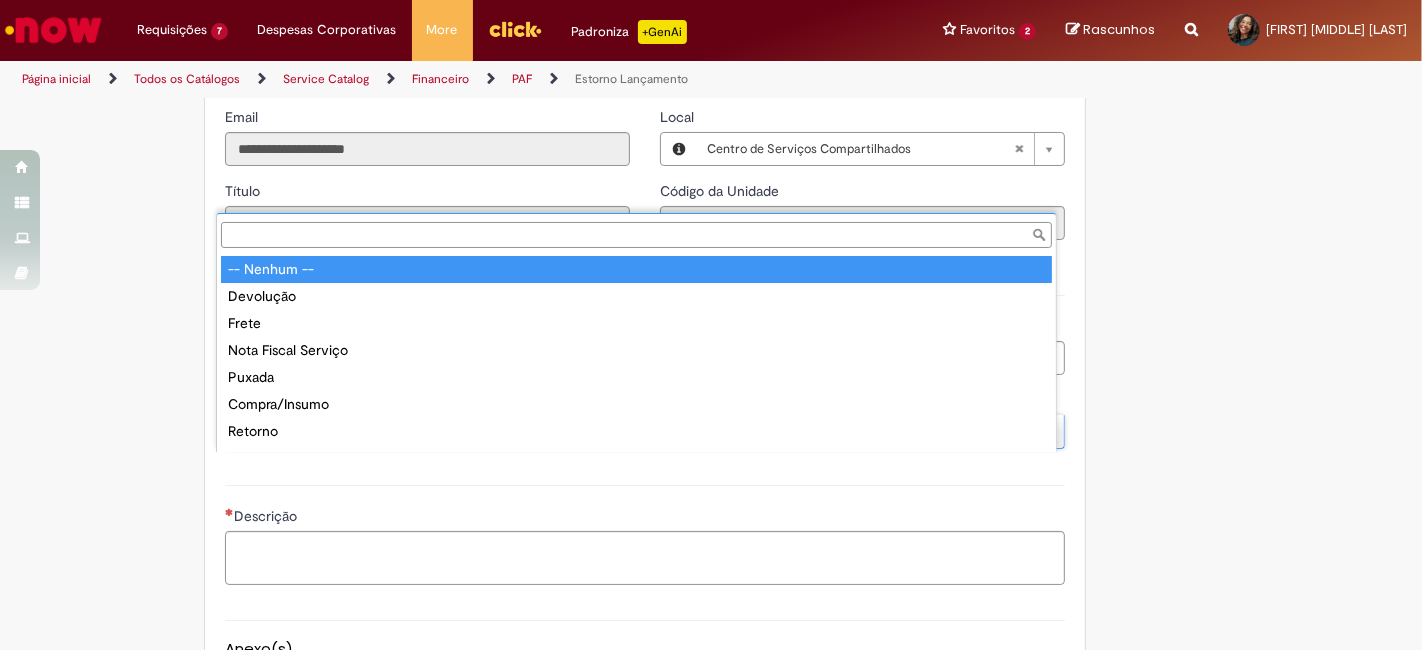 scroll, scrollTop: 16, scrollLeft: 0, axis: vertical 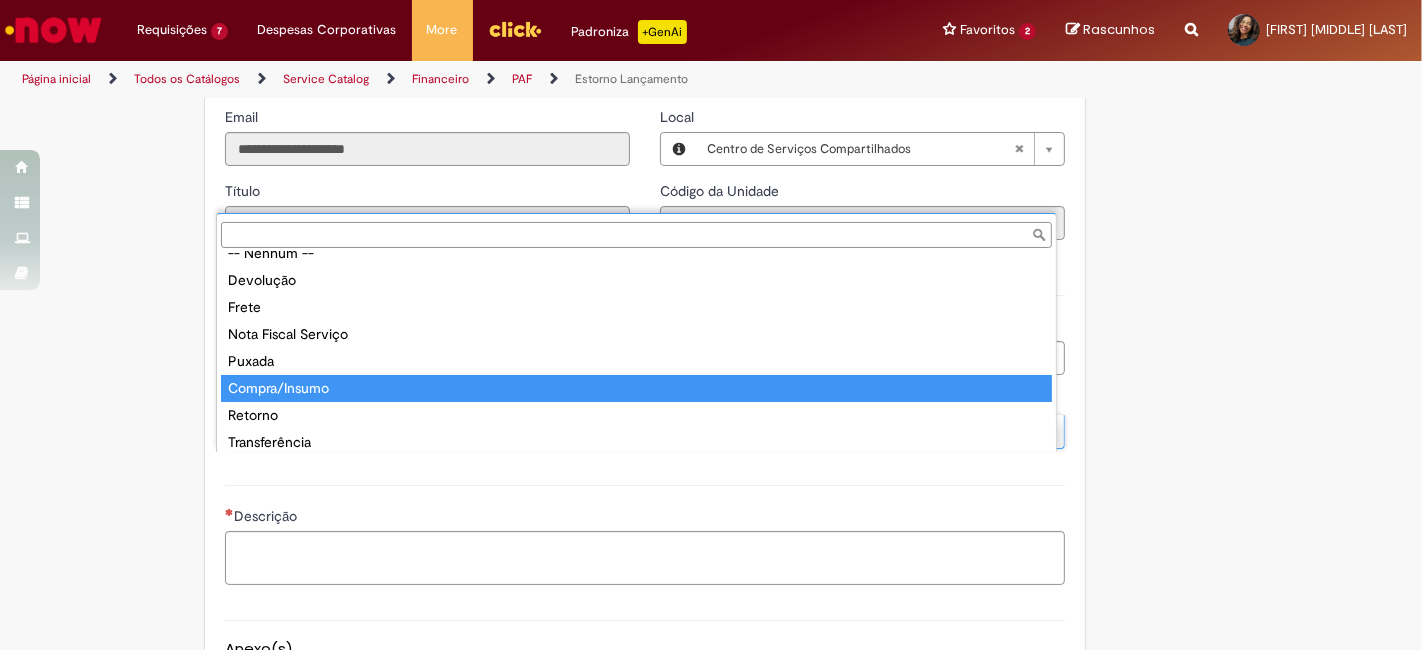 type on "**********" 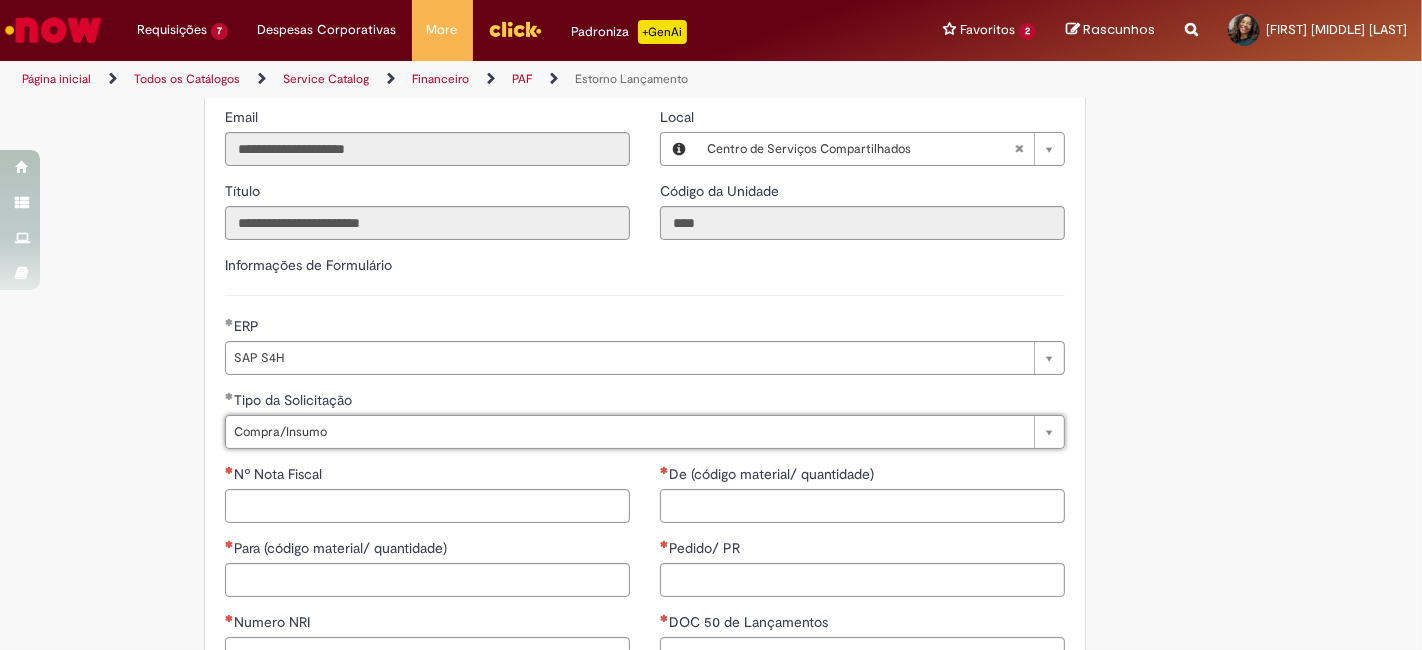 scroll, scrollTop: 888, scrollLeft: 0, axis: vertical 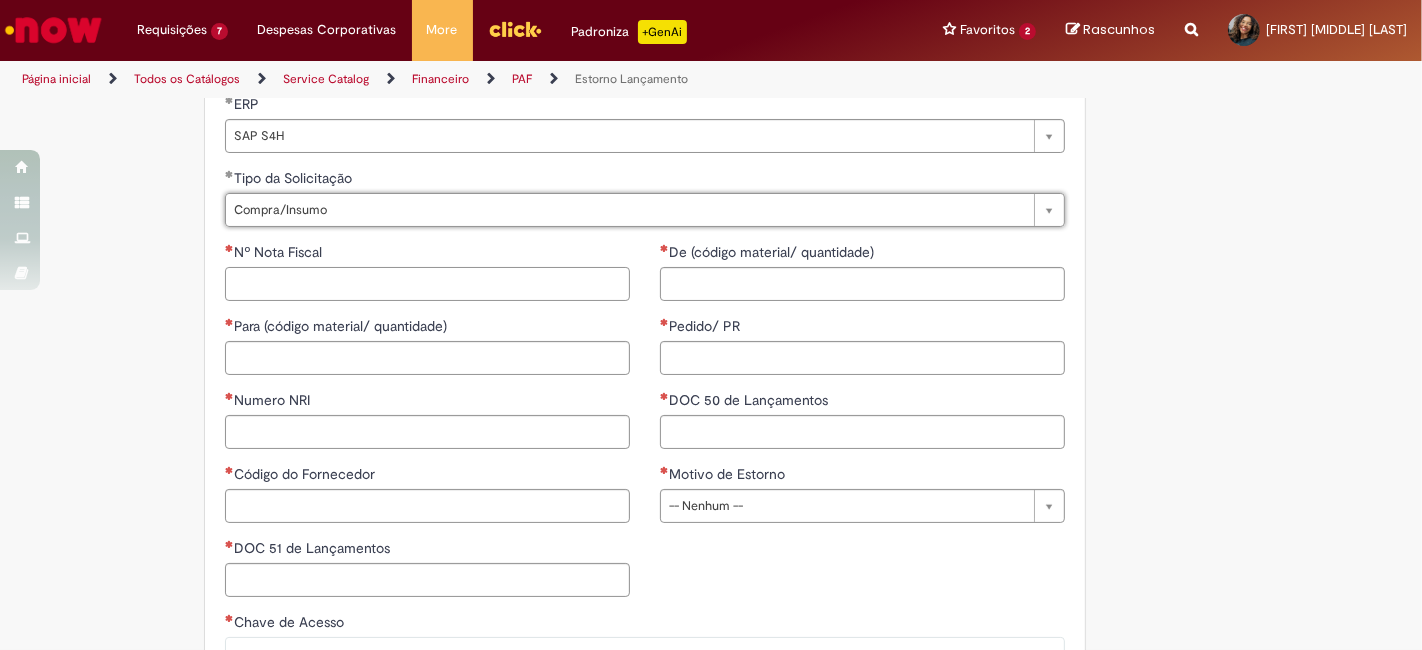 click on "Nº Nota Fiscal" at bounding box center (427, 284) 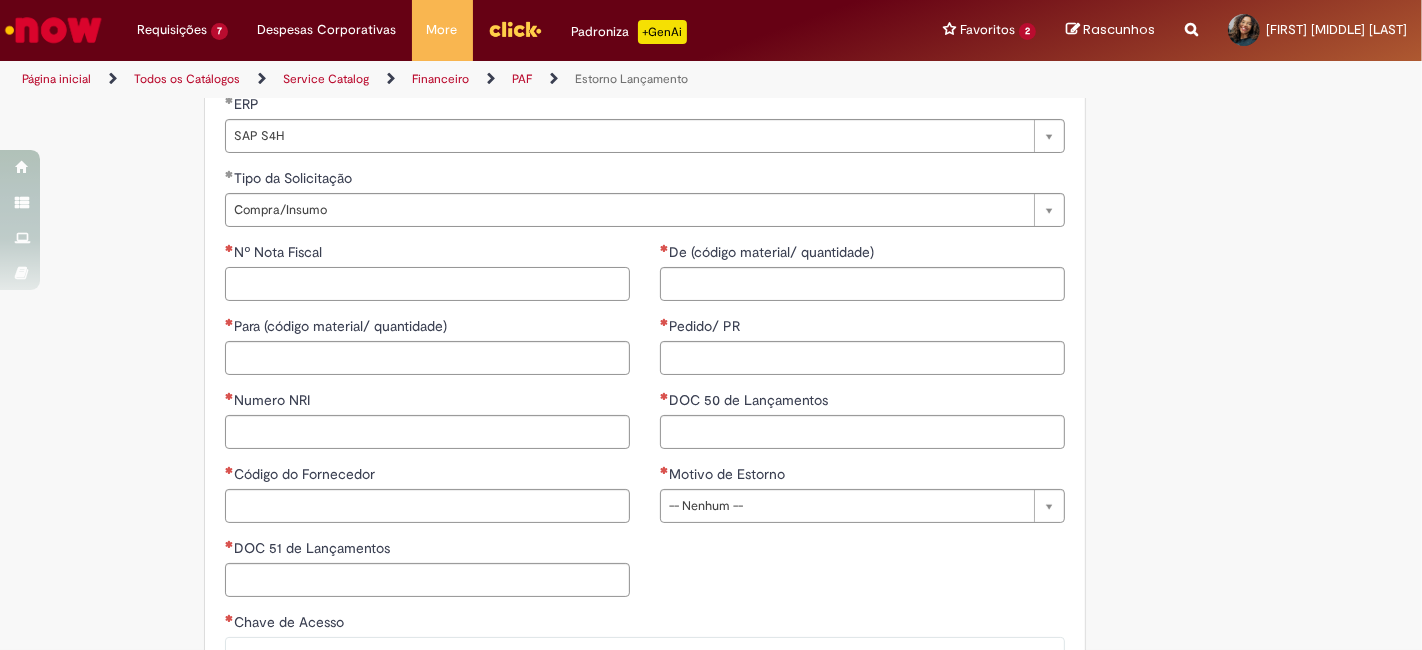 paste on "********" 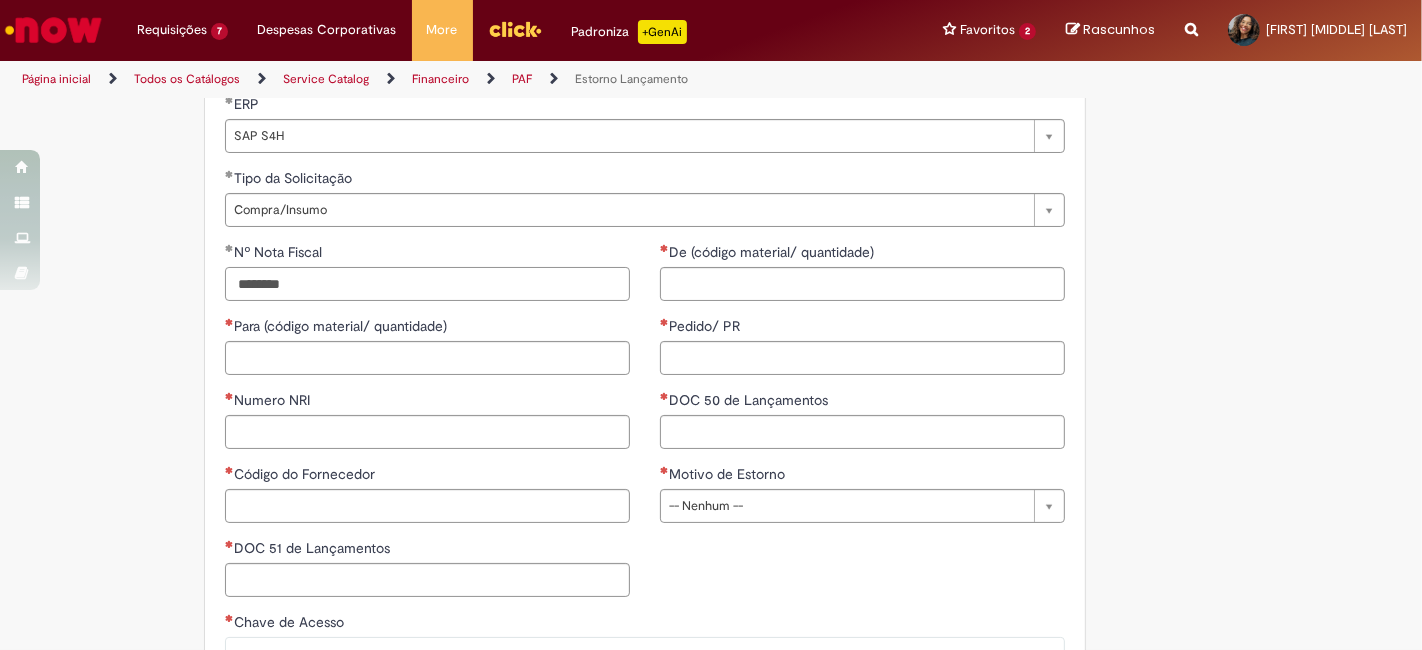 type on "********" 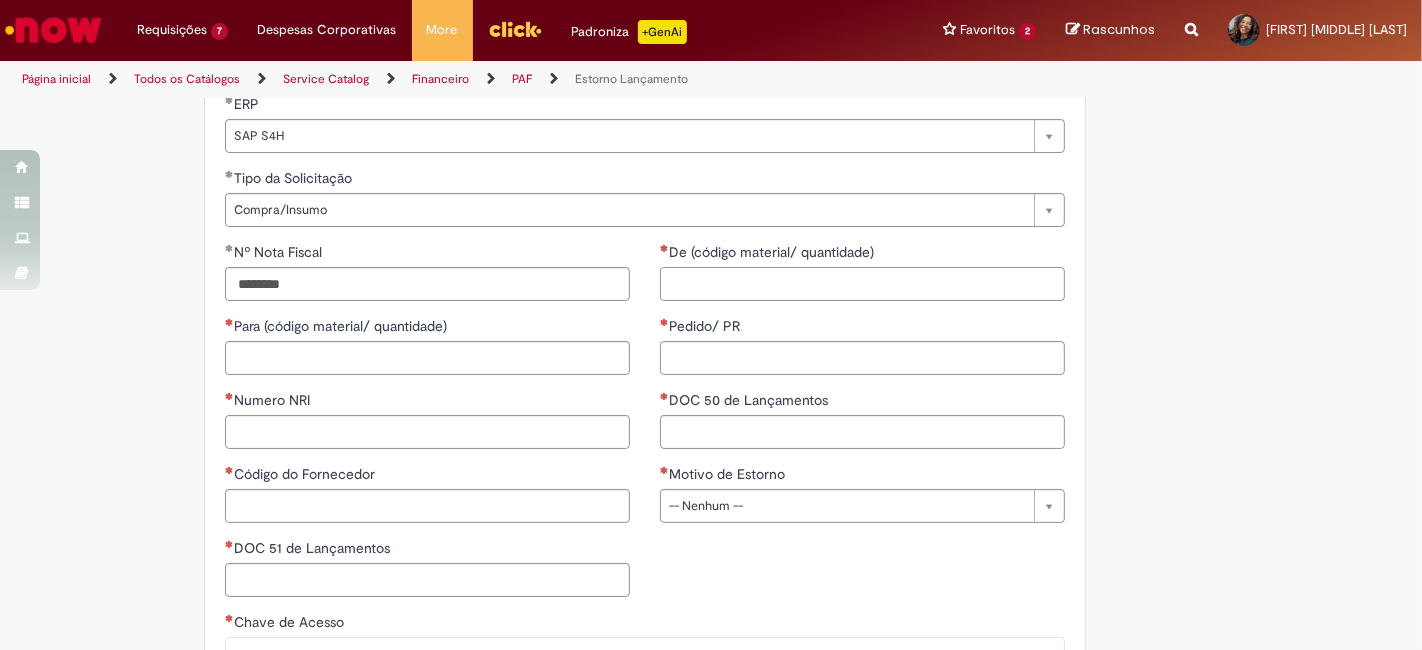 click on "De (código material/ quantidade)" at bounding box center (862, 284) 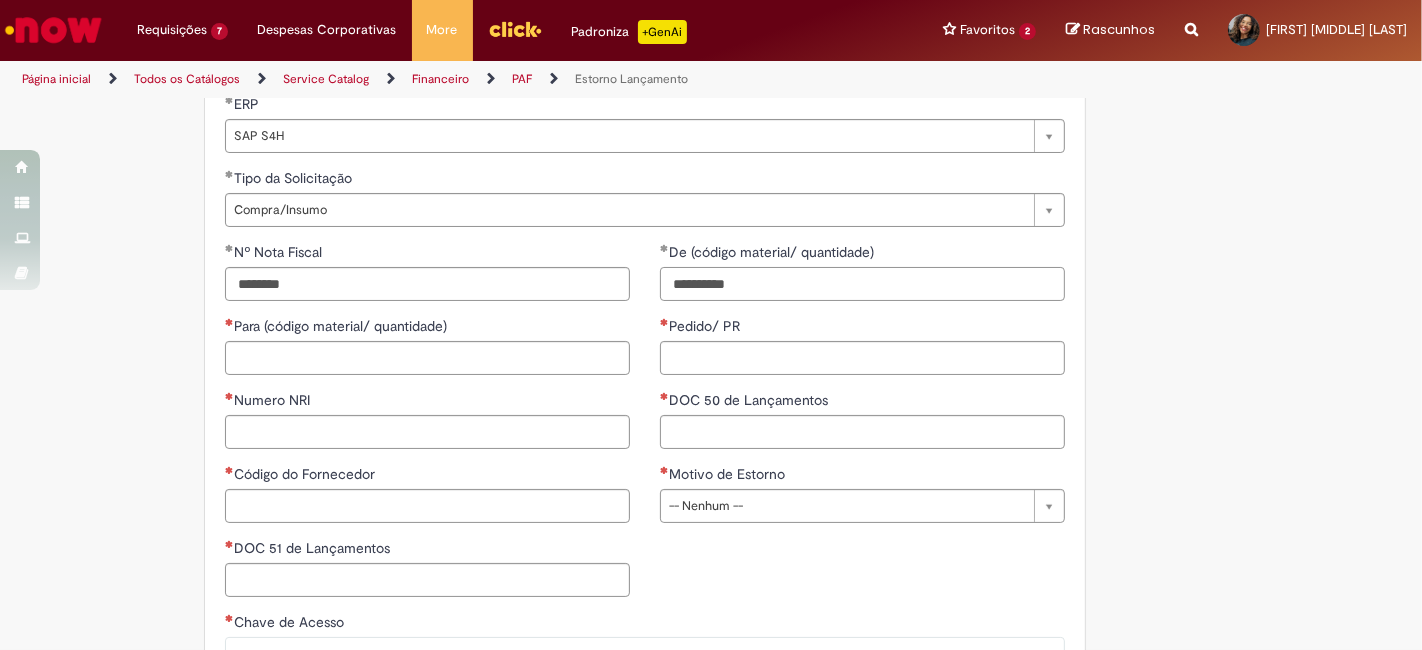 paste on "********" 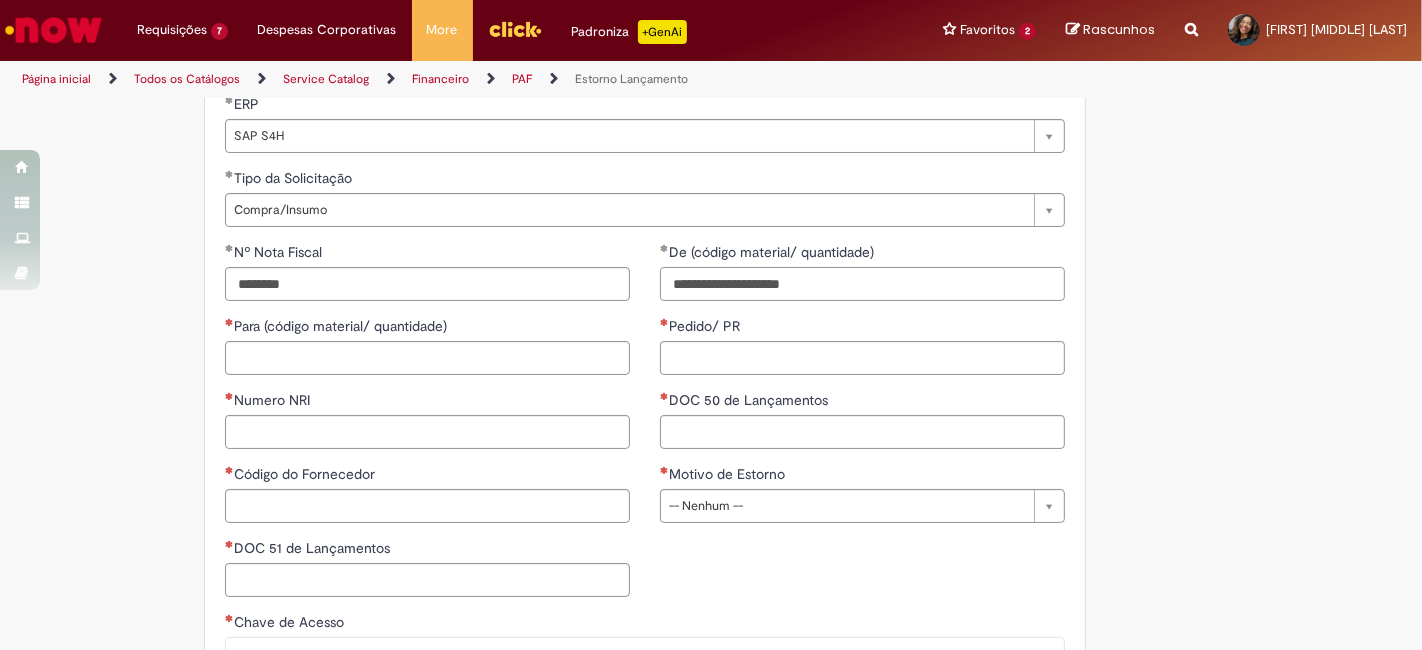 paste on "*********" 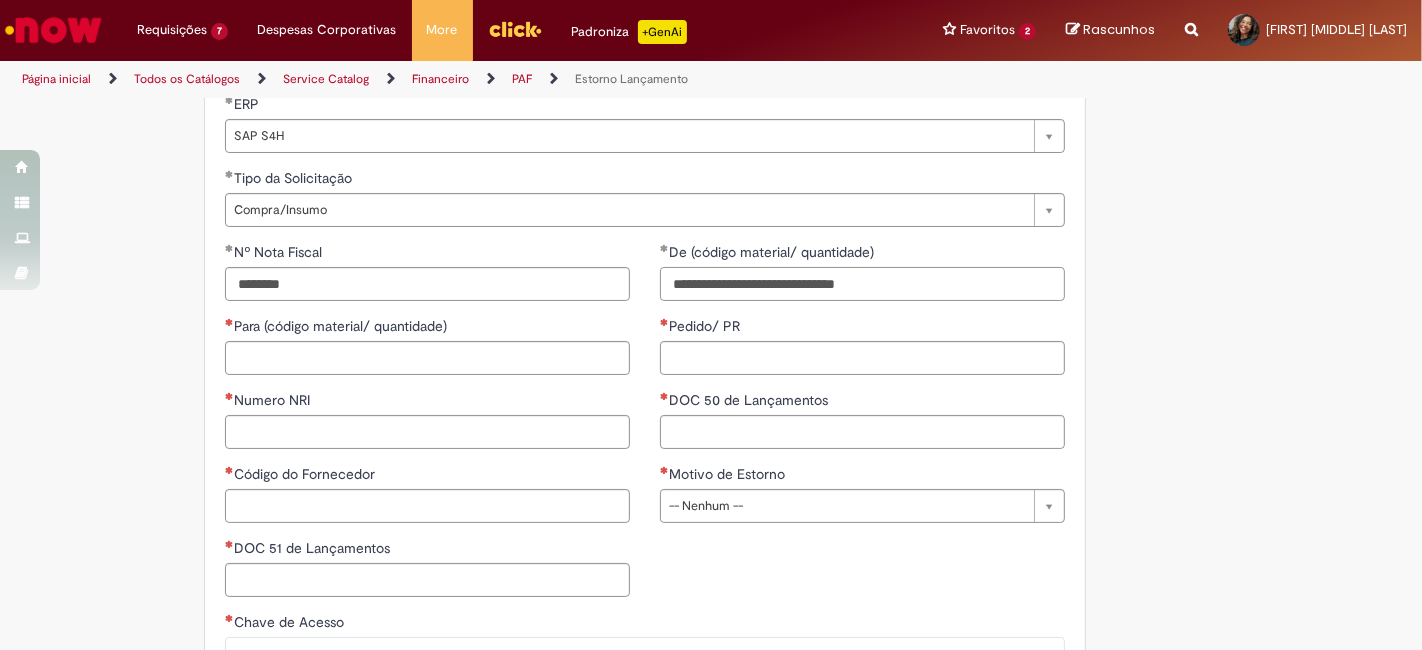 paste on "*********" 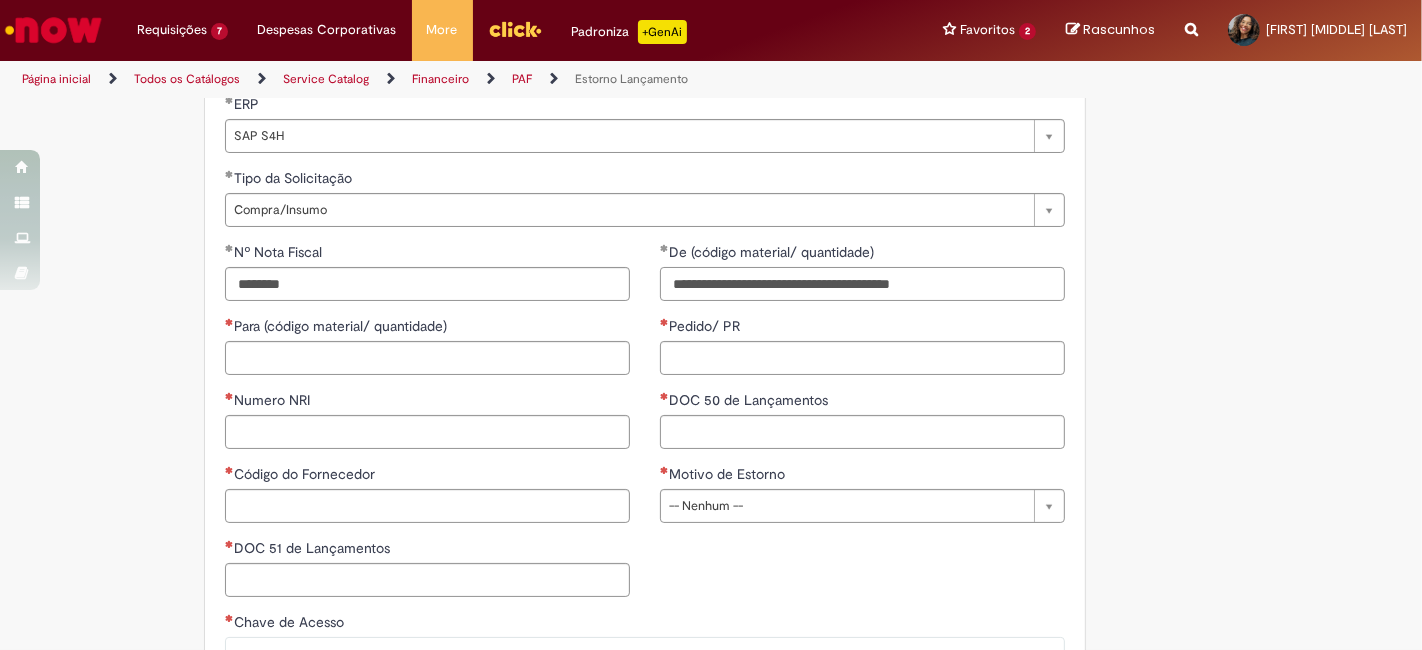paste on "*********" 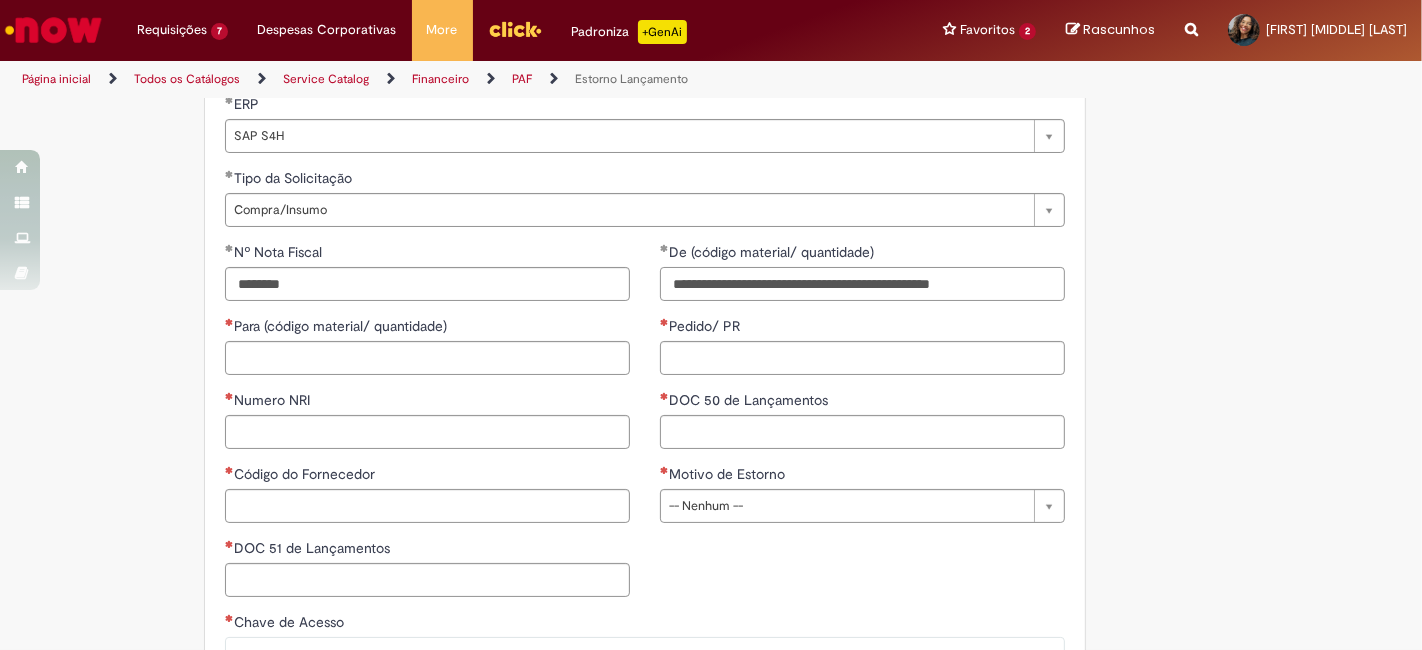 type on "**********" 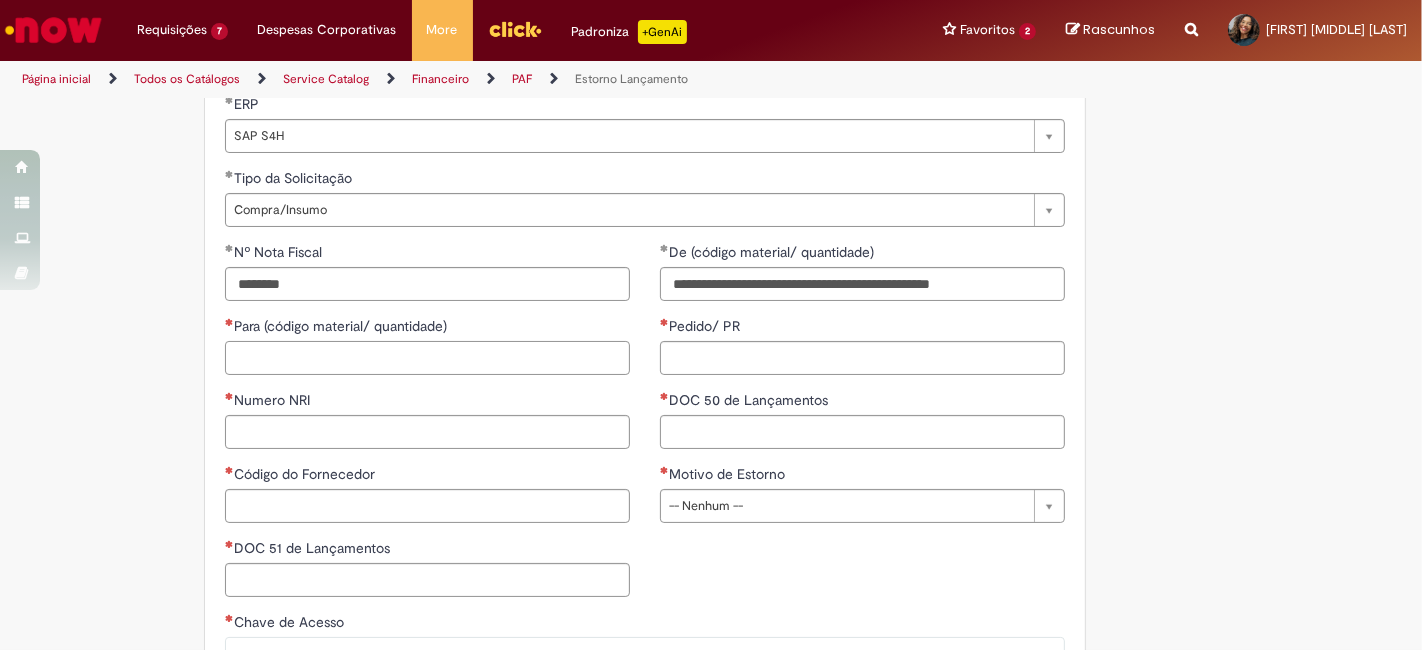 click on "Para (código material/ quantidade)" at bounding box center (427, 358) 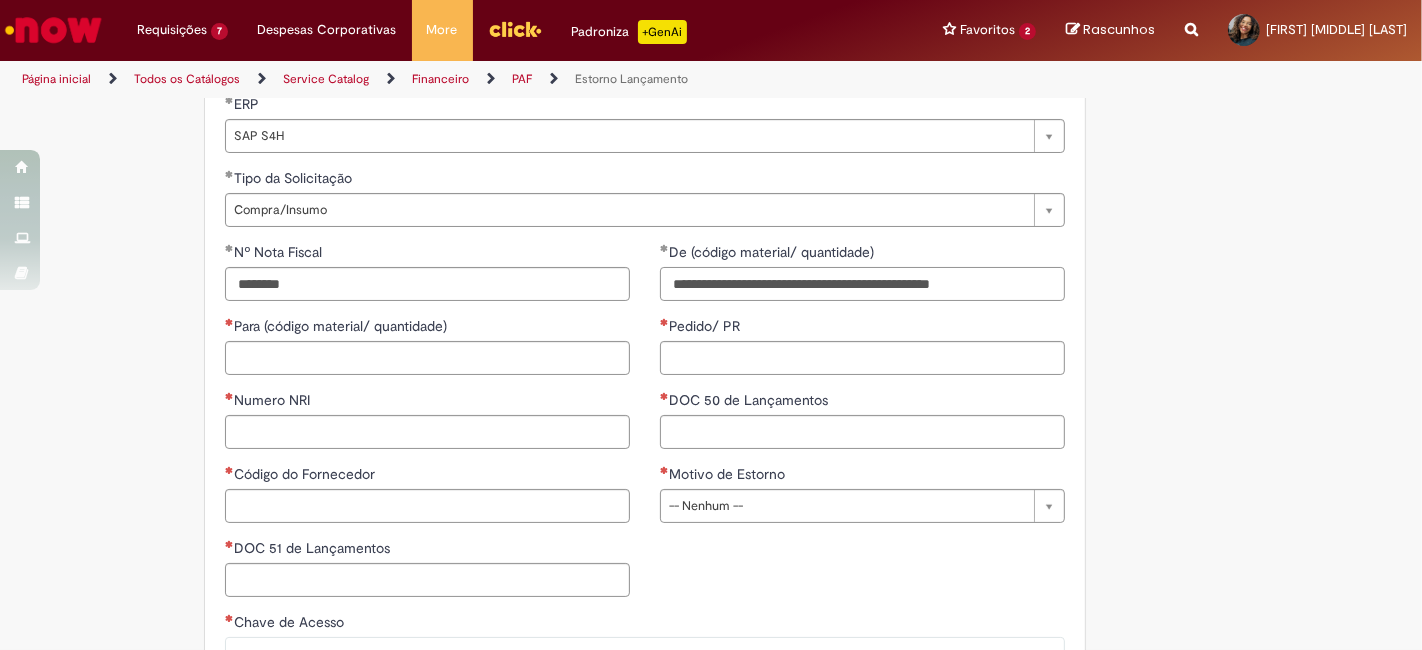 drag, startPoint x: 665, startPoint y: 327, endPoint x: 1037, endPoint y: 301, distance: 372.9075 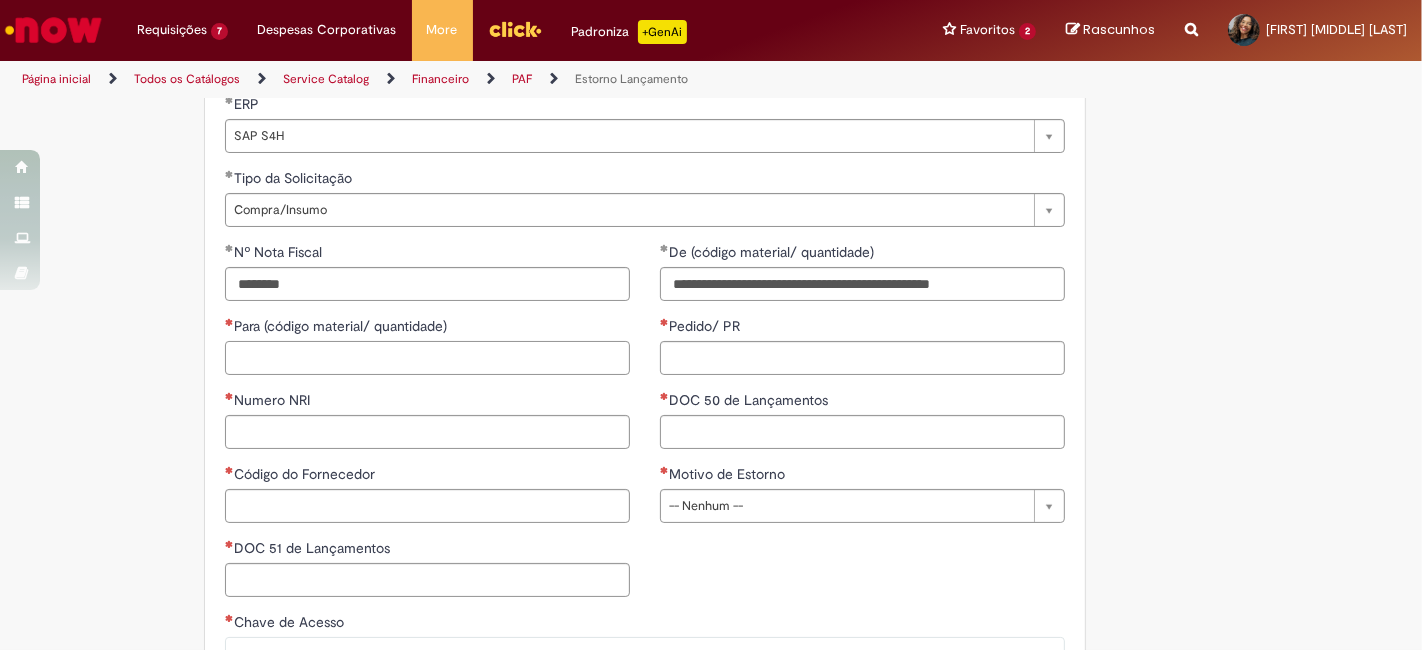 click on "Para (código material/ quantidade)" at bounding box center [427, 358] 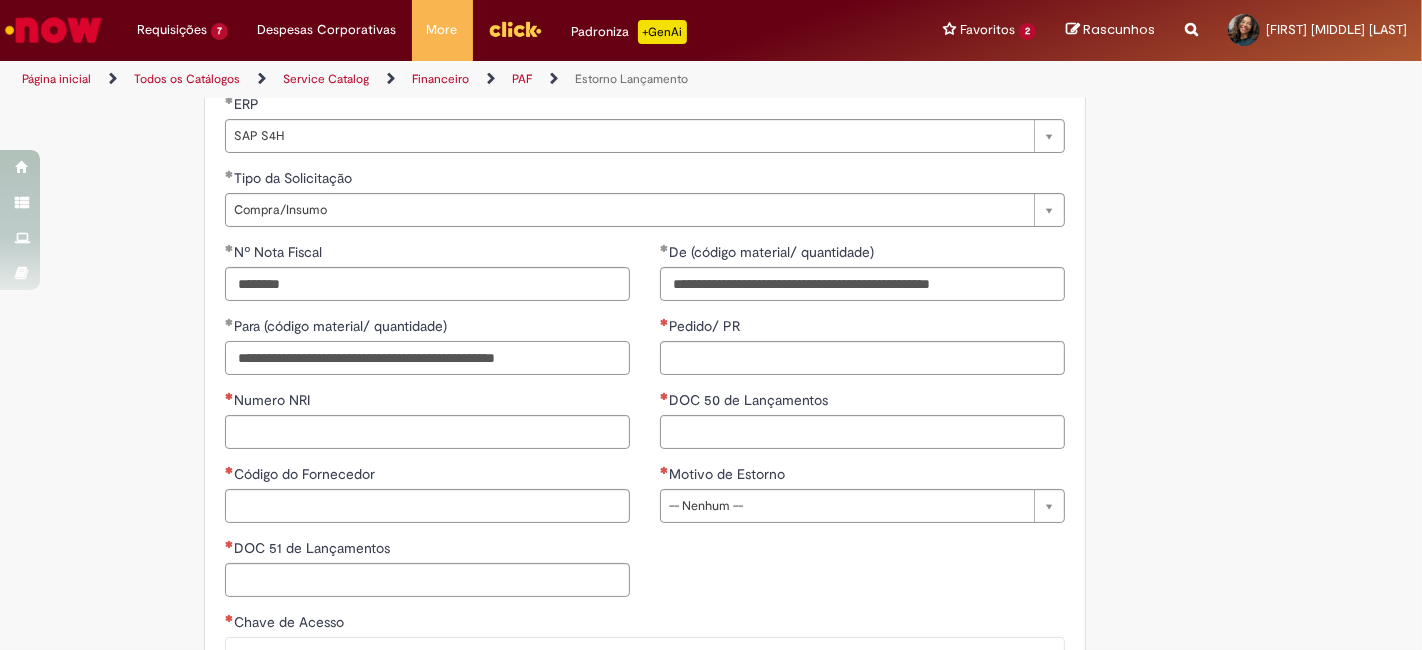 type on "**********" 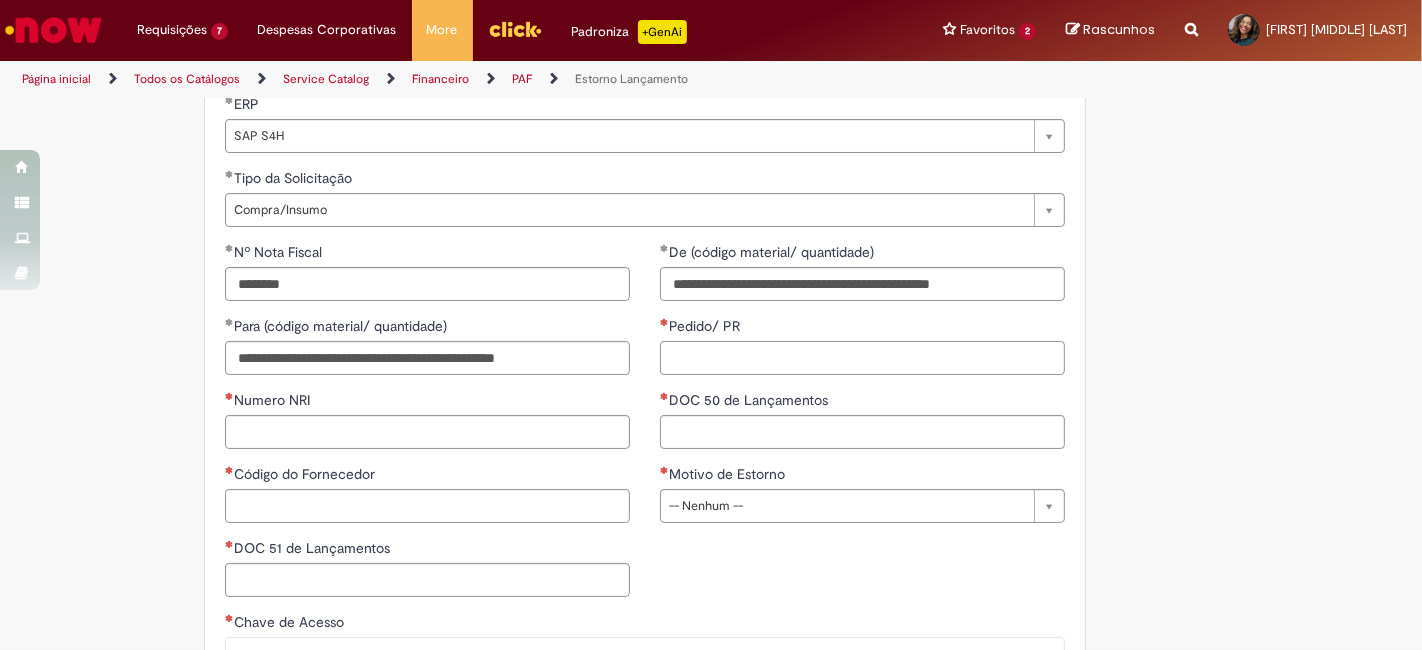 click on "Pedido/ PR" at bounding box center (862, 358) 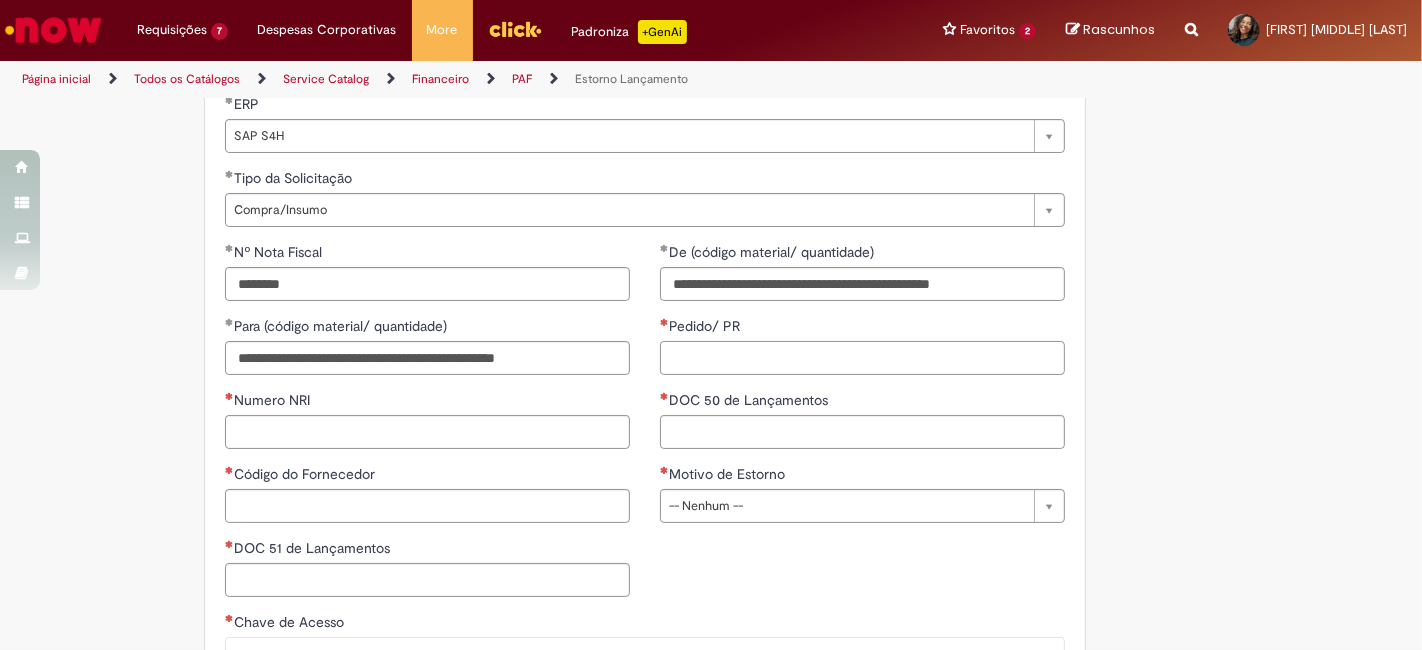 paste on "**********" 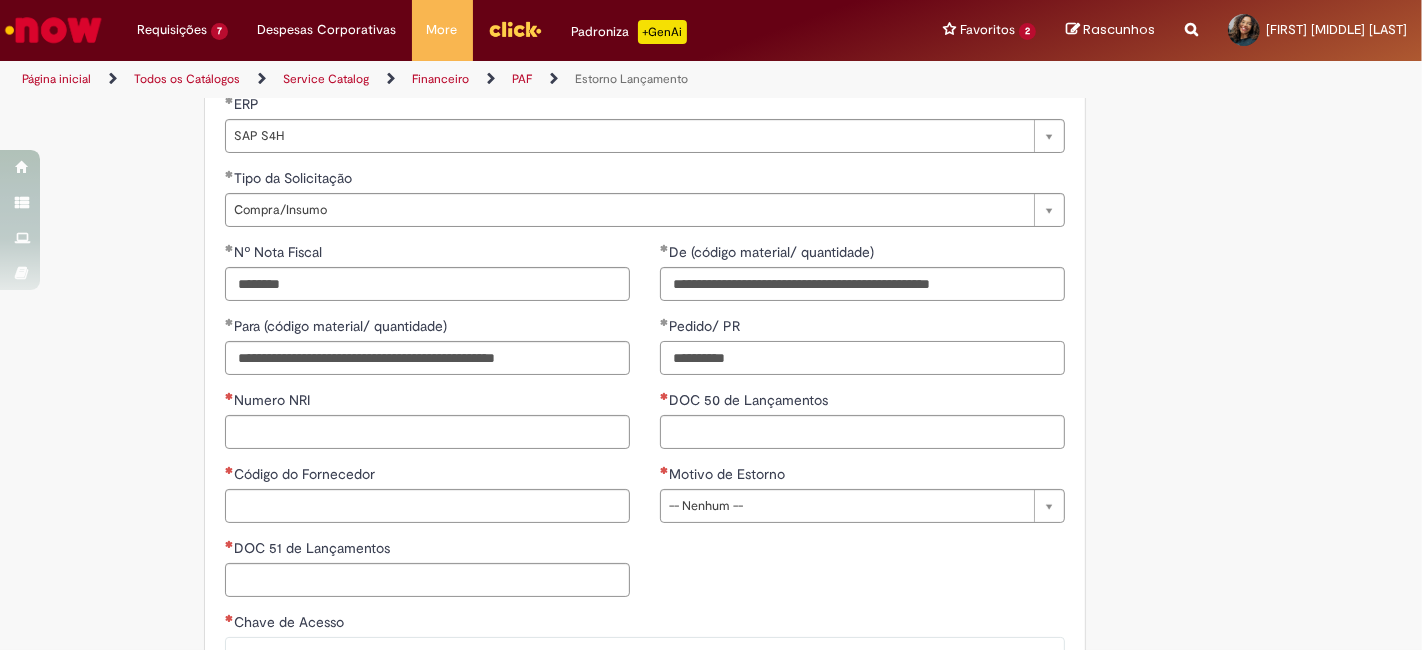 type on "**********" 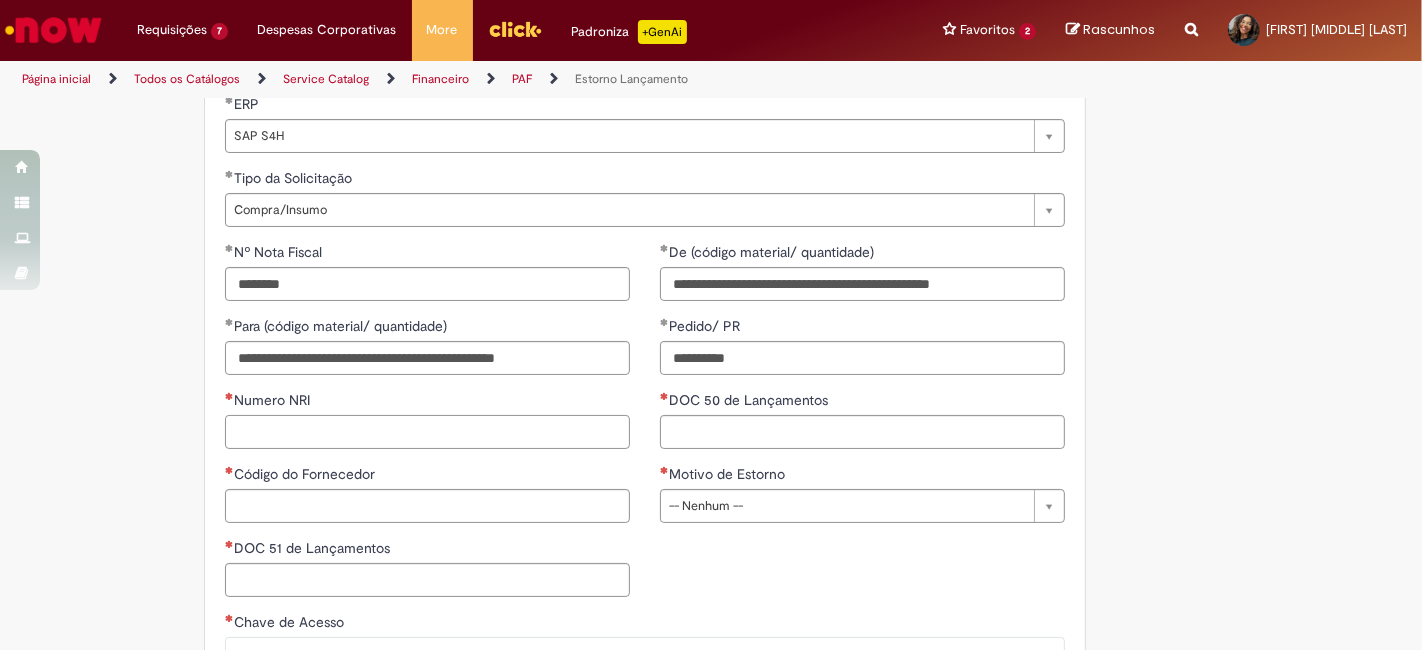click on "Numero NRI" at bounding box center (427, 432) 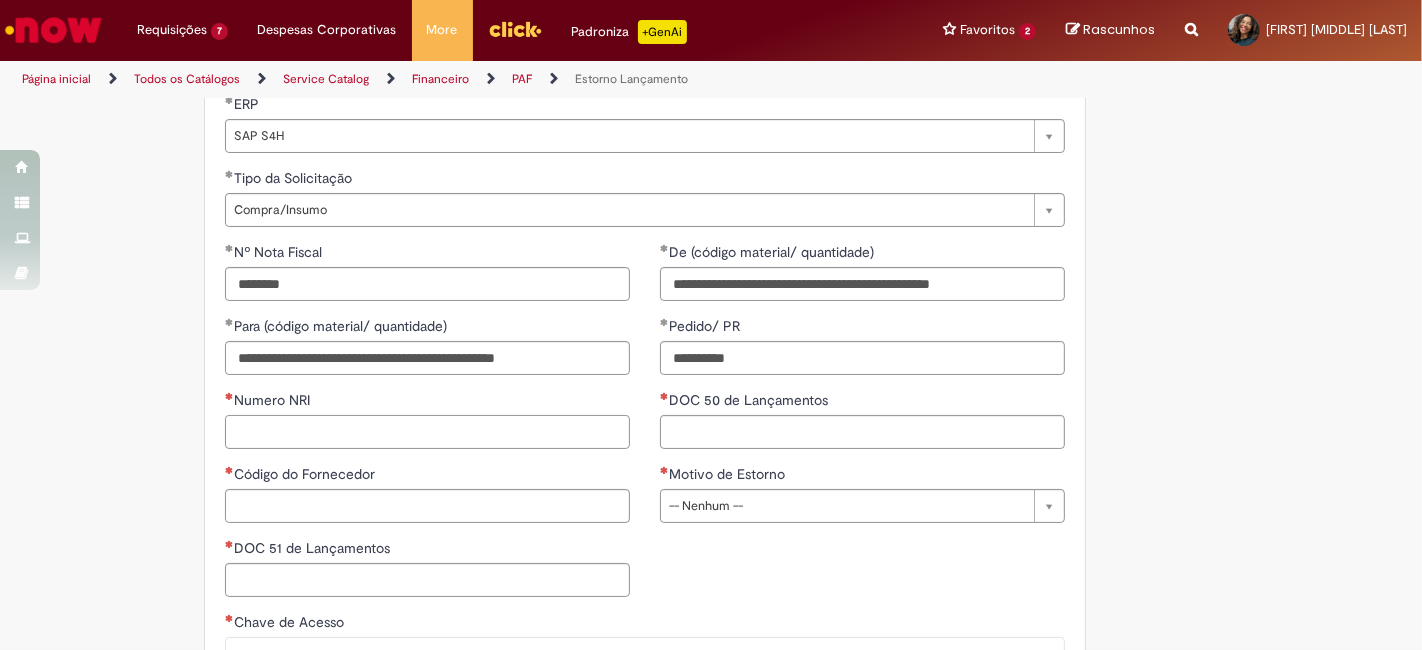 paste on "*********" 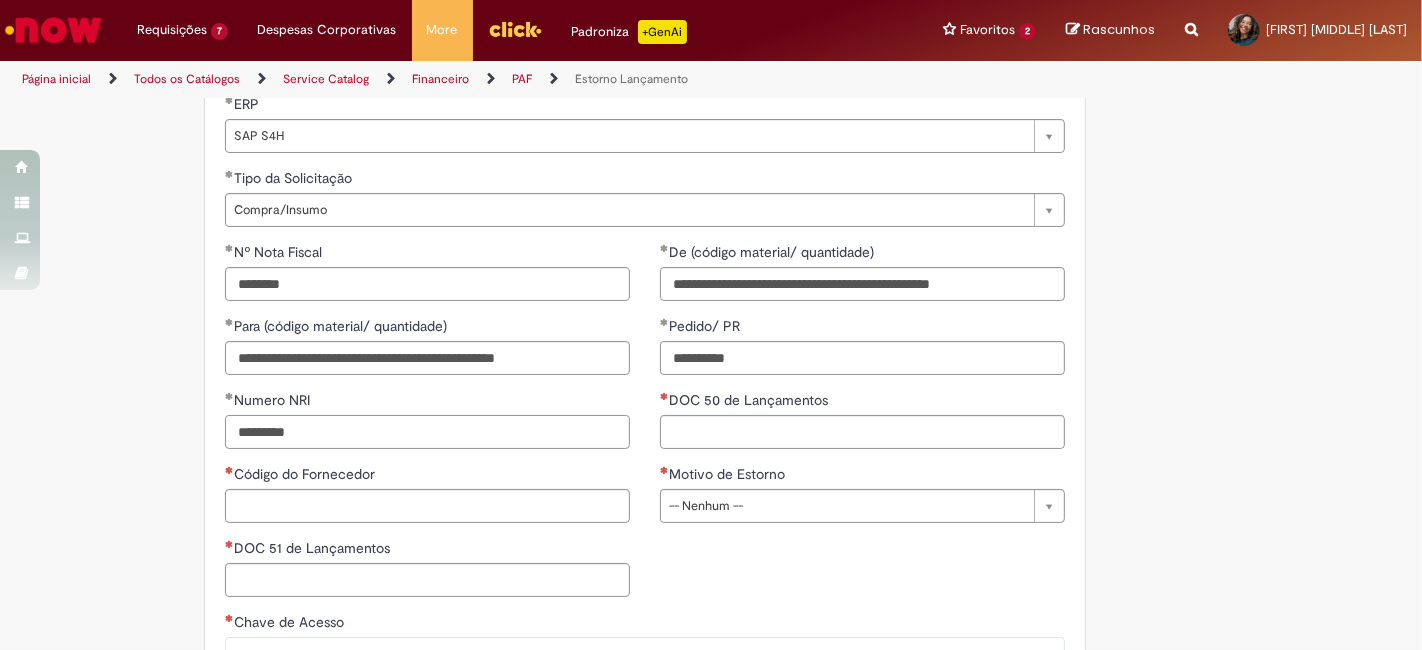 type on "*********" 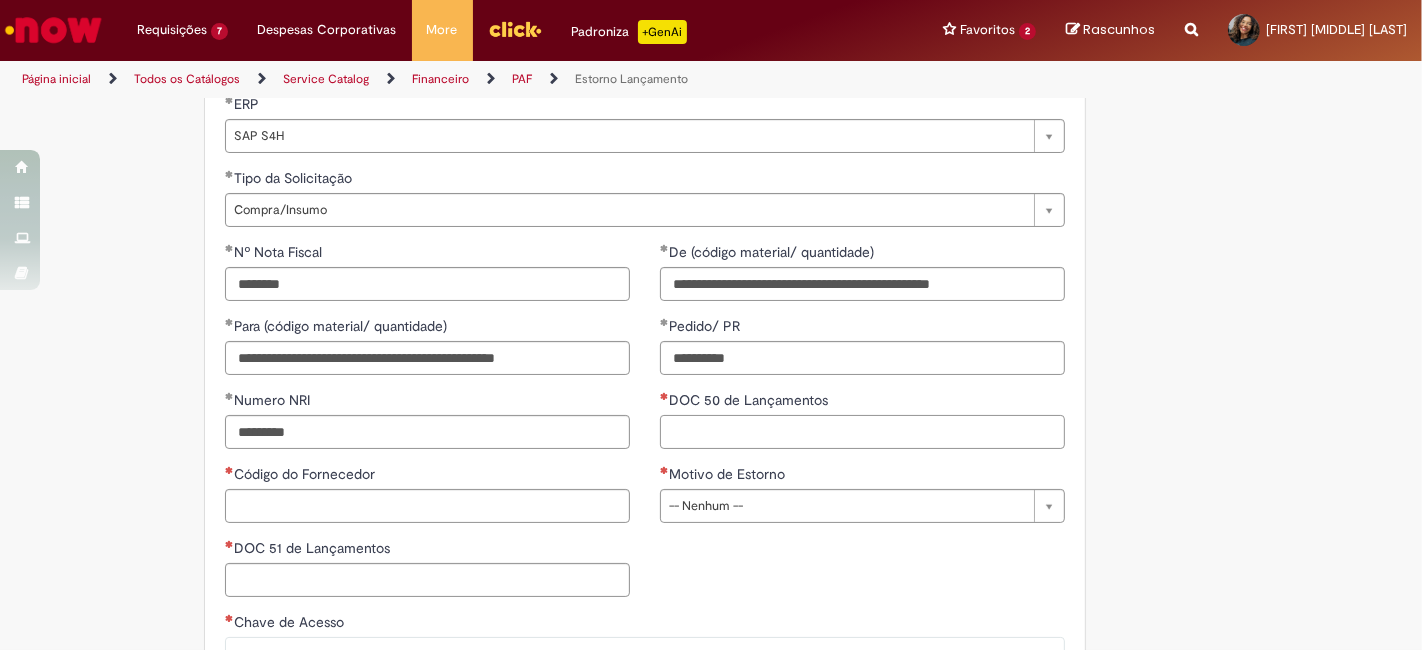 click on "DOC 50 de Lançamentos" at bounding box center (862, 432) 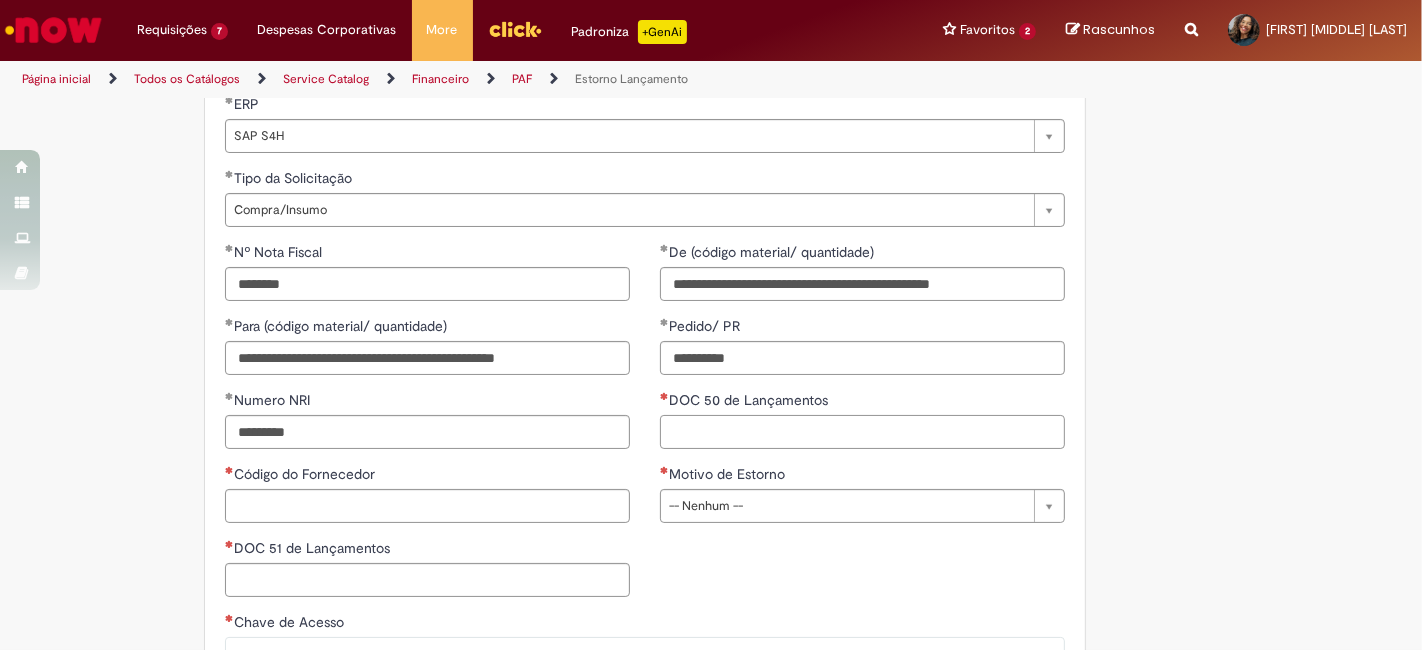 paste on "**********" 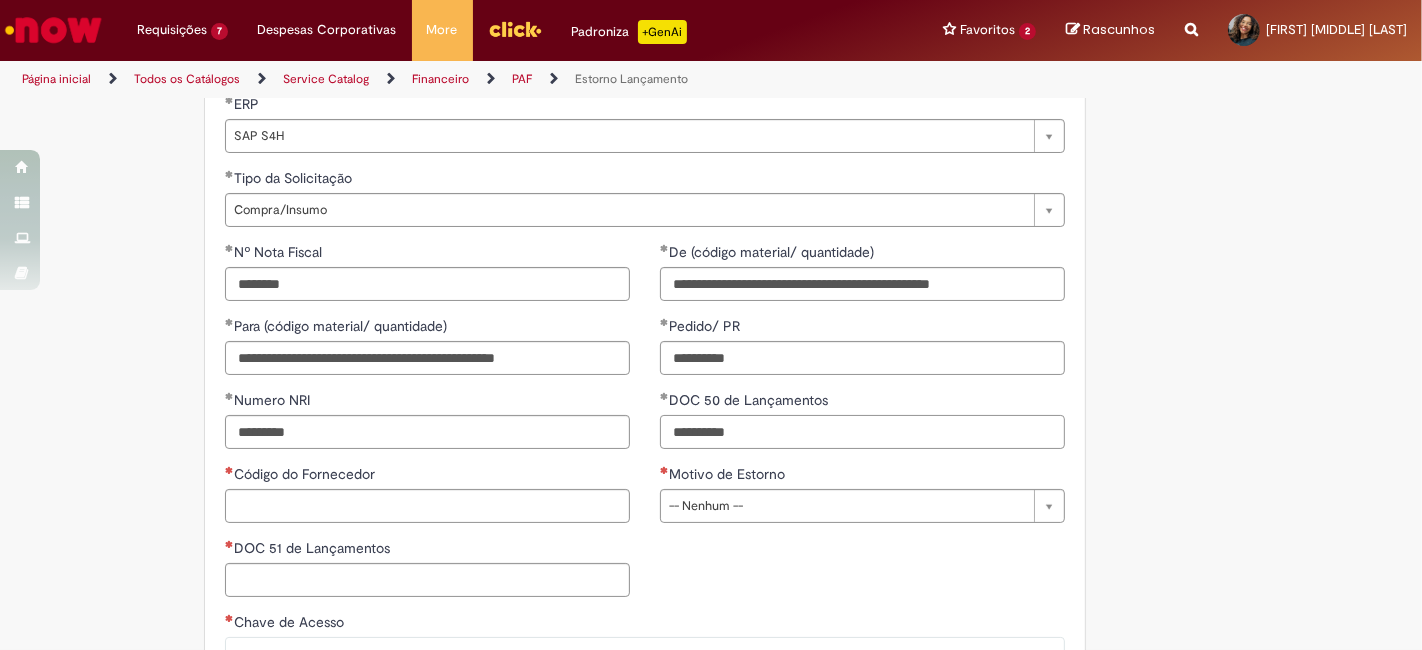 type on "**********" 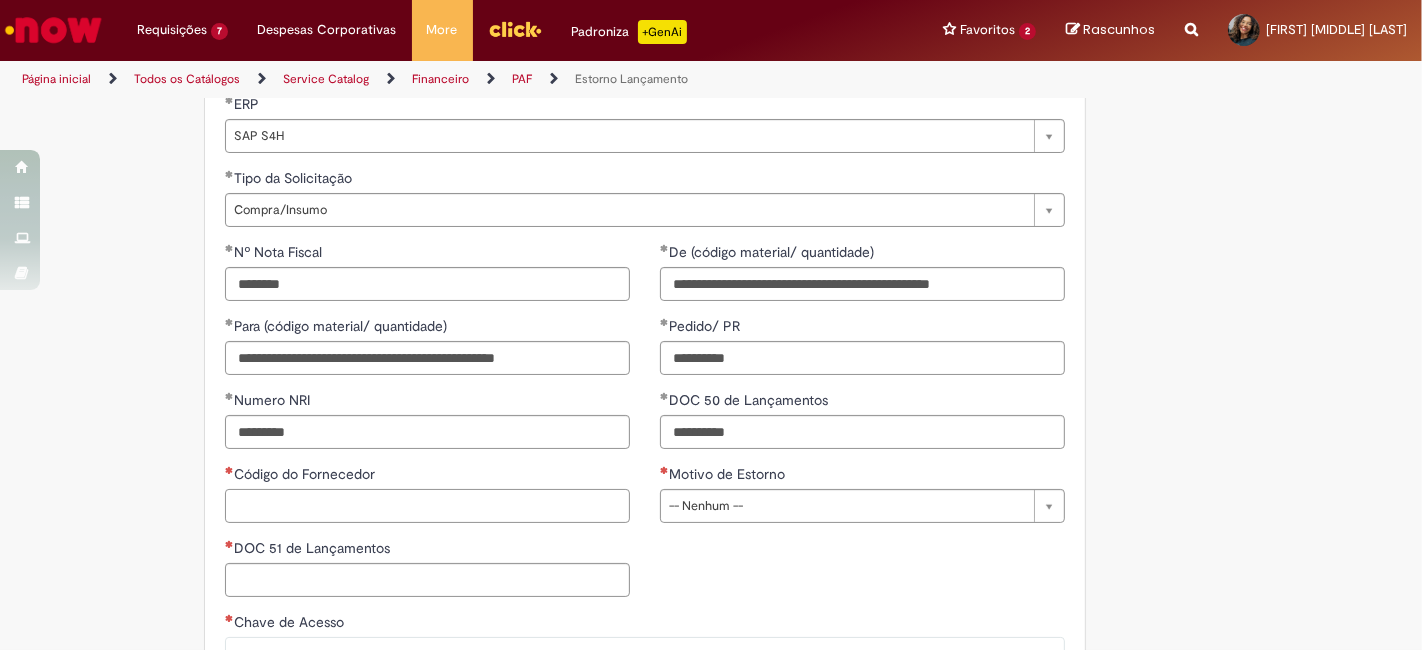 click on "Código do Fornecedor" at bounding box center [427, 506] 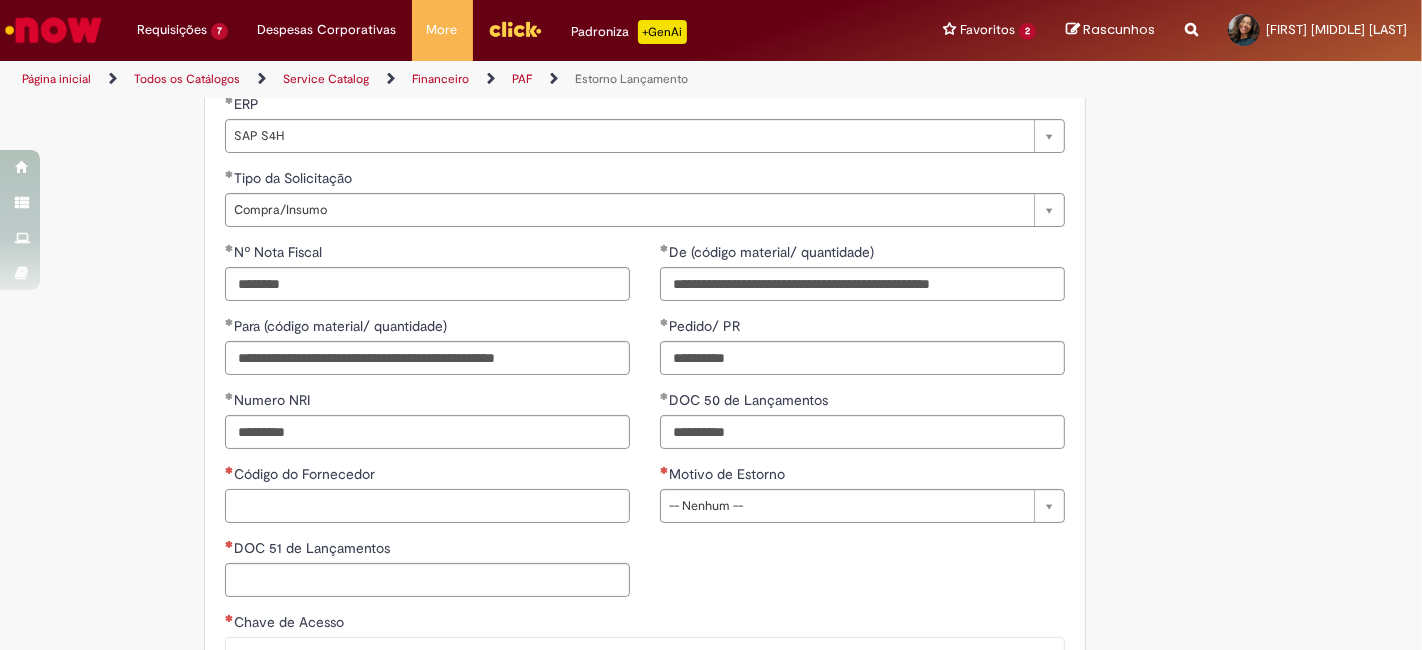 paste on "******" 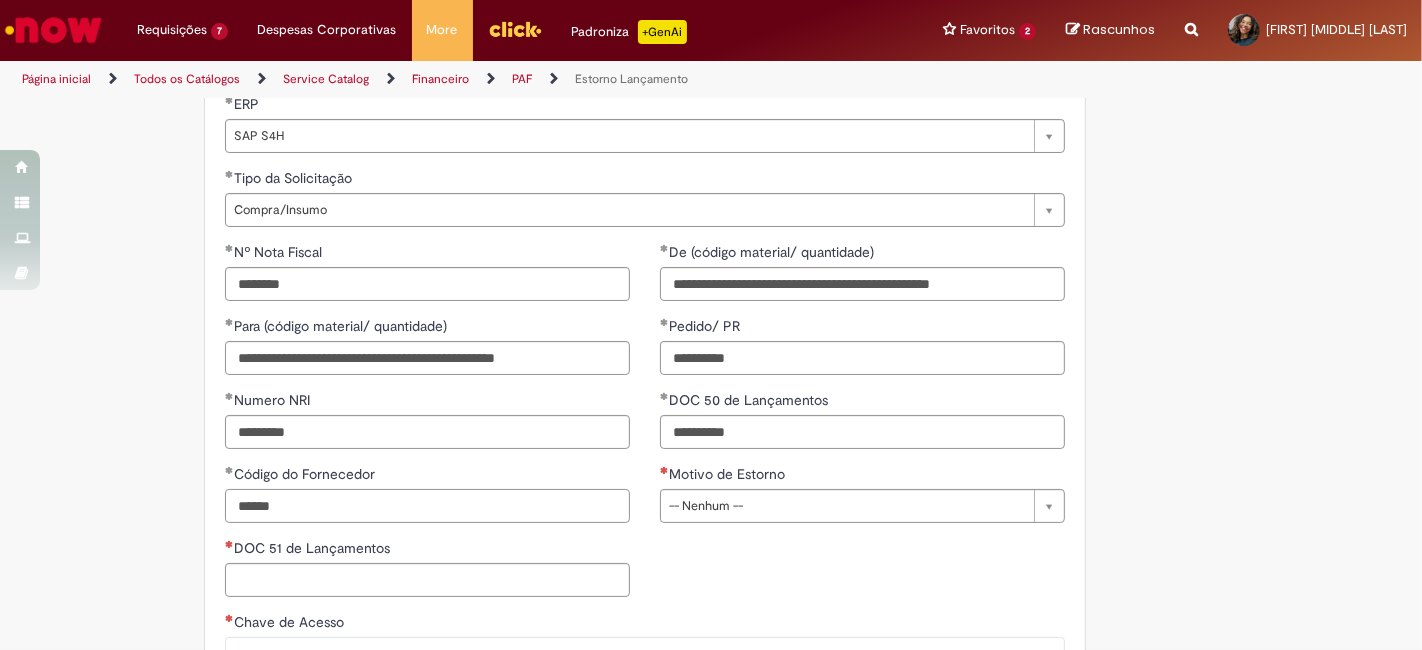 type on "******" 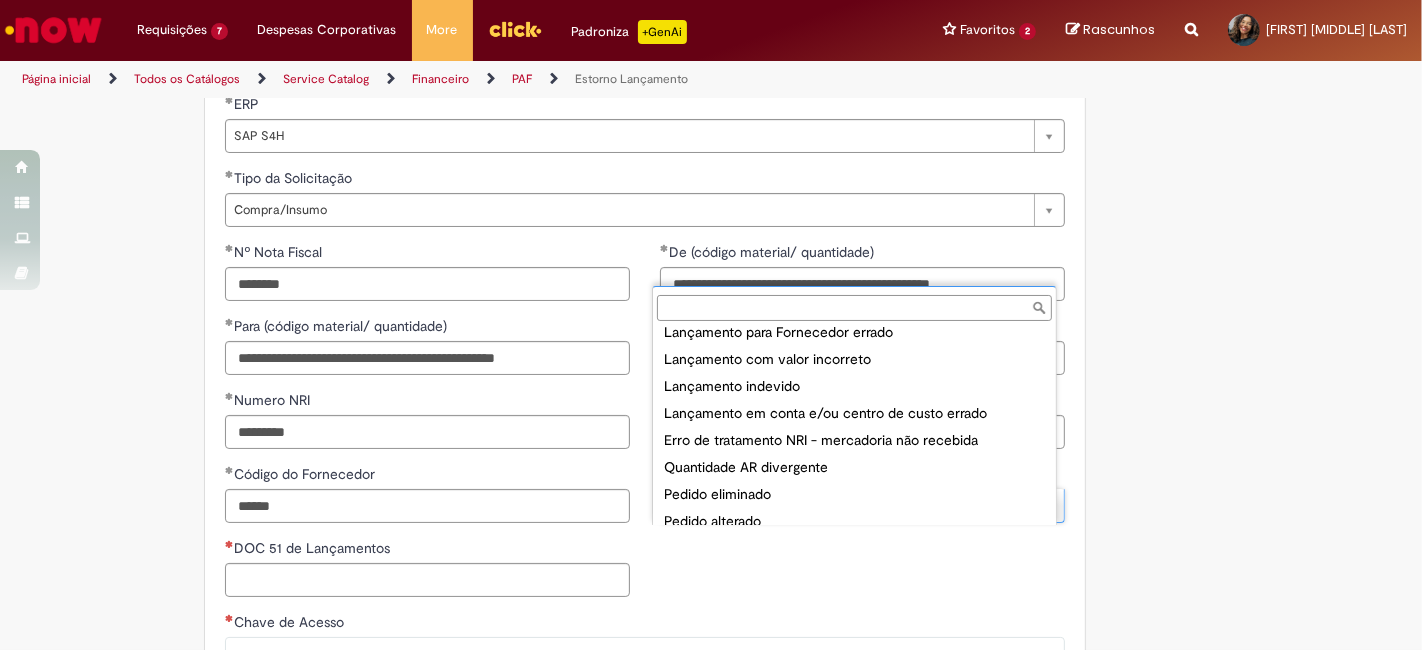 scroll, scrollTop: 127, scrollLeft: 0, axis: vertical 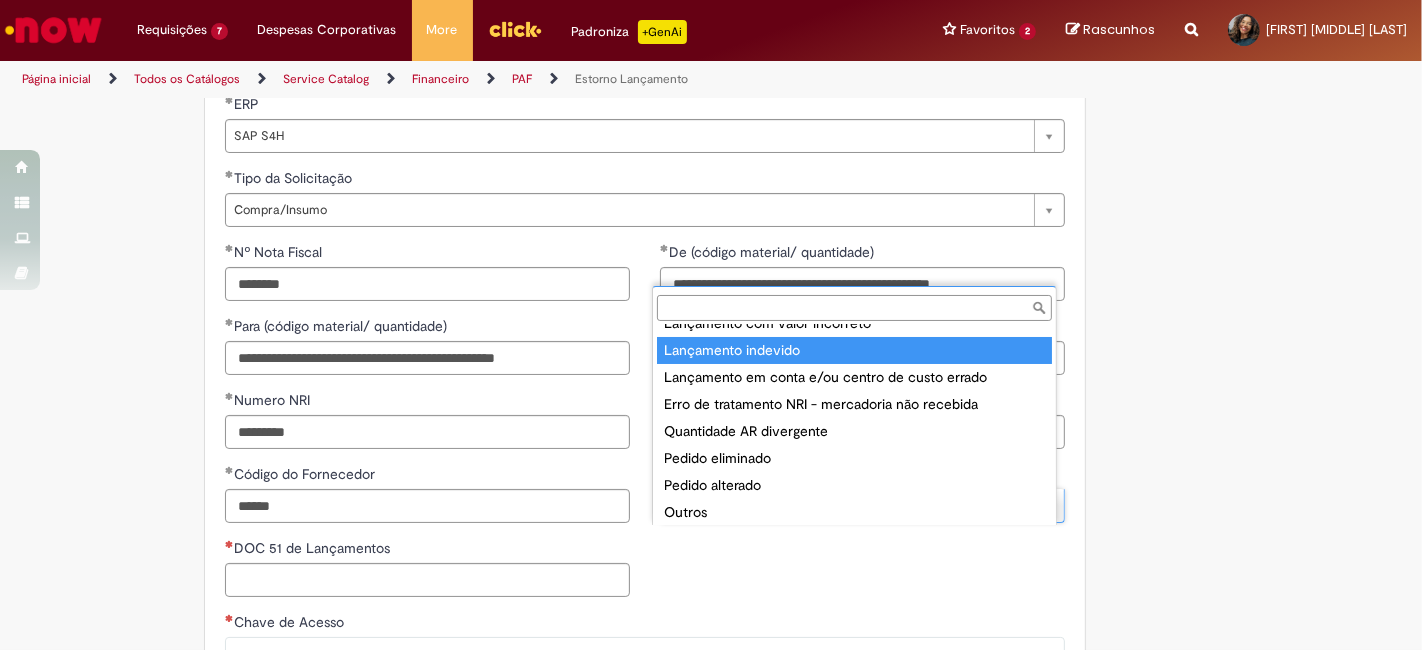 type on "**********" 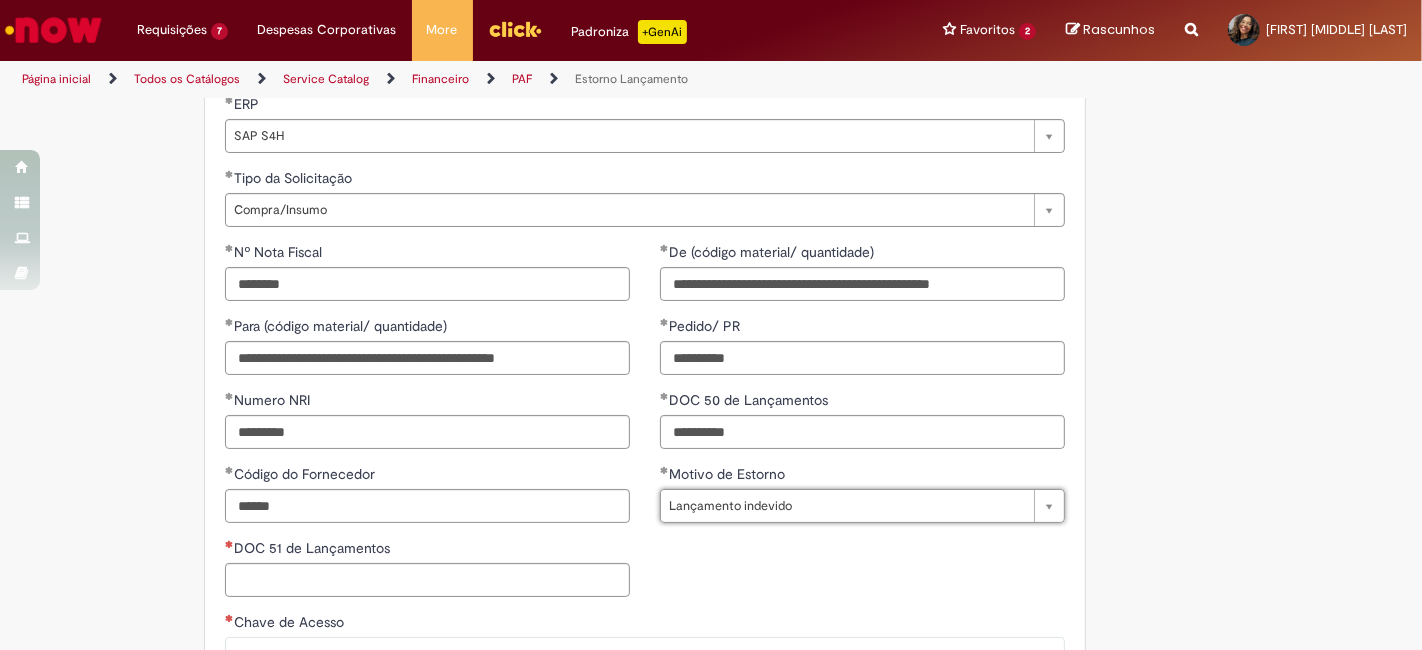 click on "DOC 51 de Lançamentos" at bounding box center (427, 550) 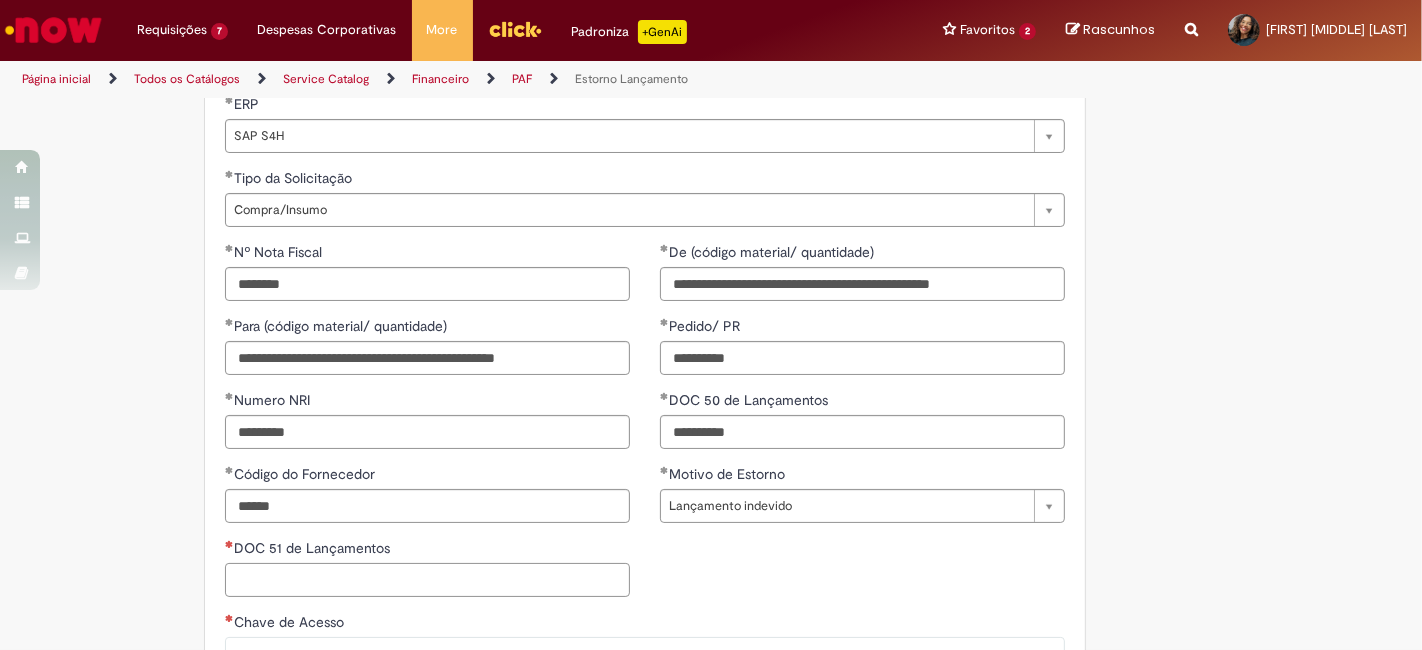 click on "DOC 51 de Lançamentos" at bounding box center [427, 580] 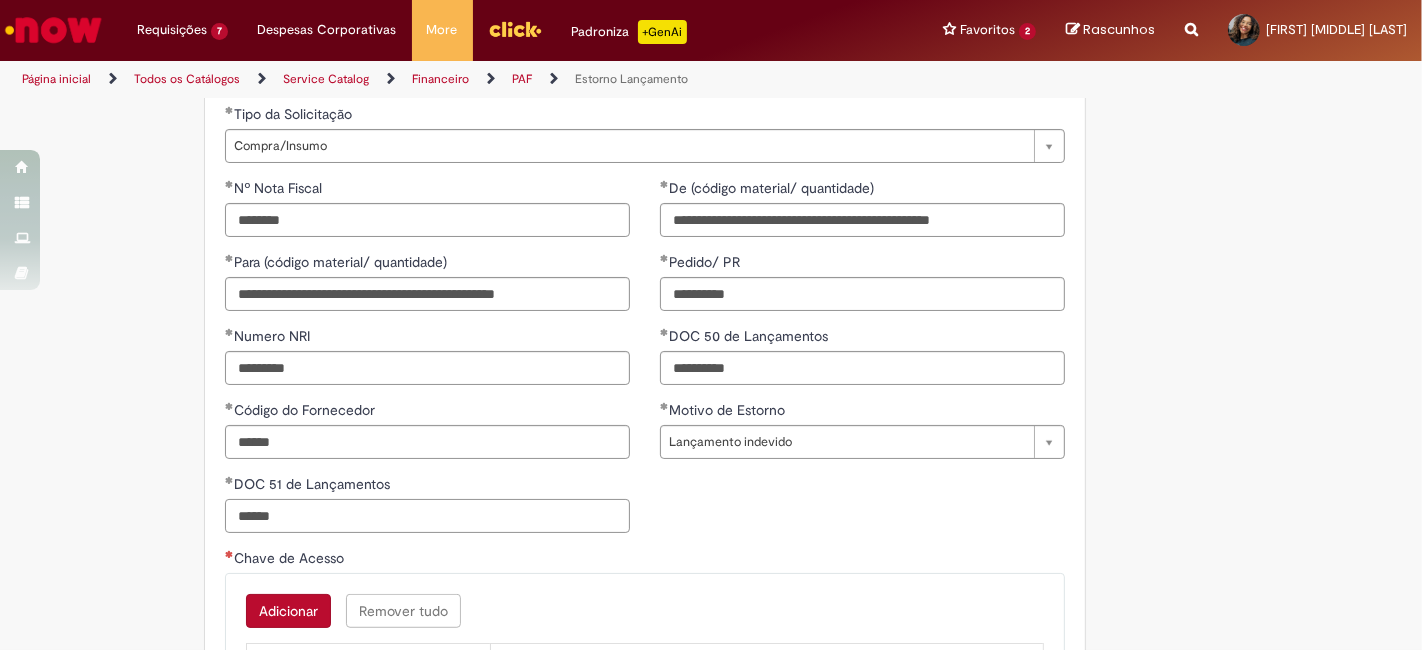 scroll, scrollTop: 1111, scrollLeft: 0, axis: vertical 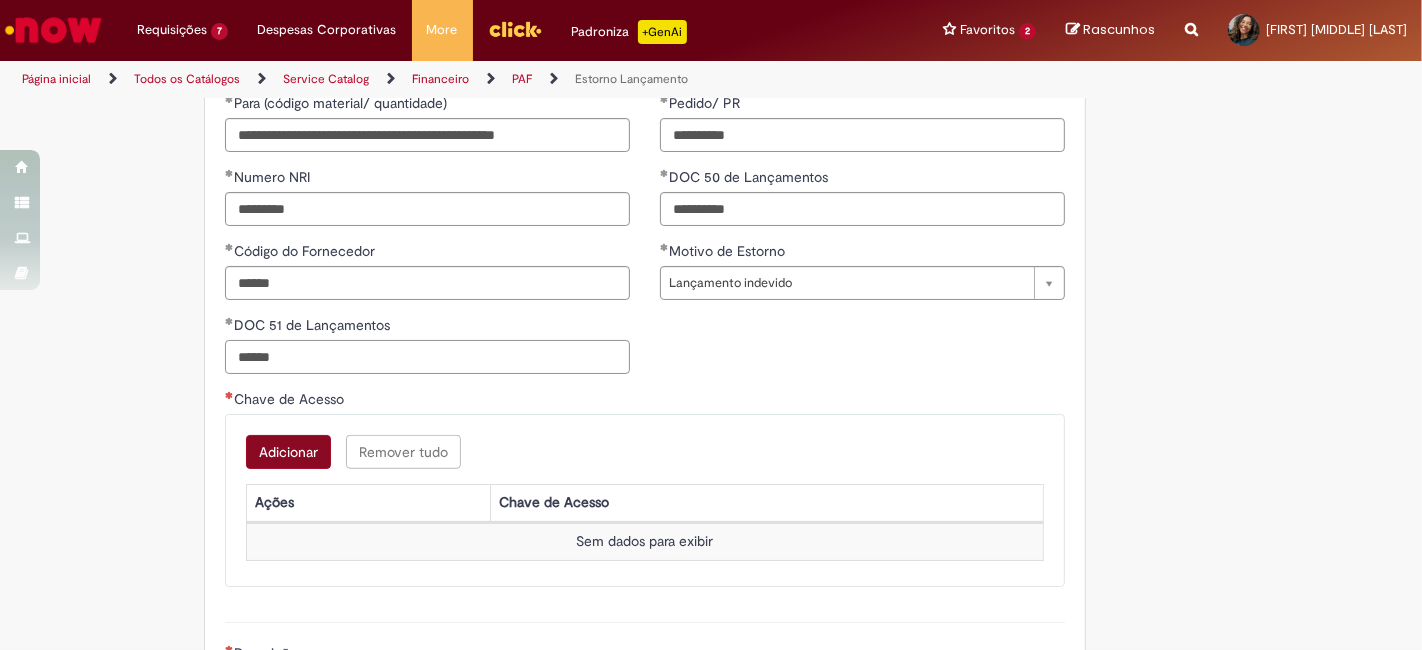 type on "******" 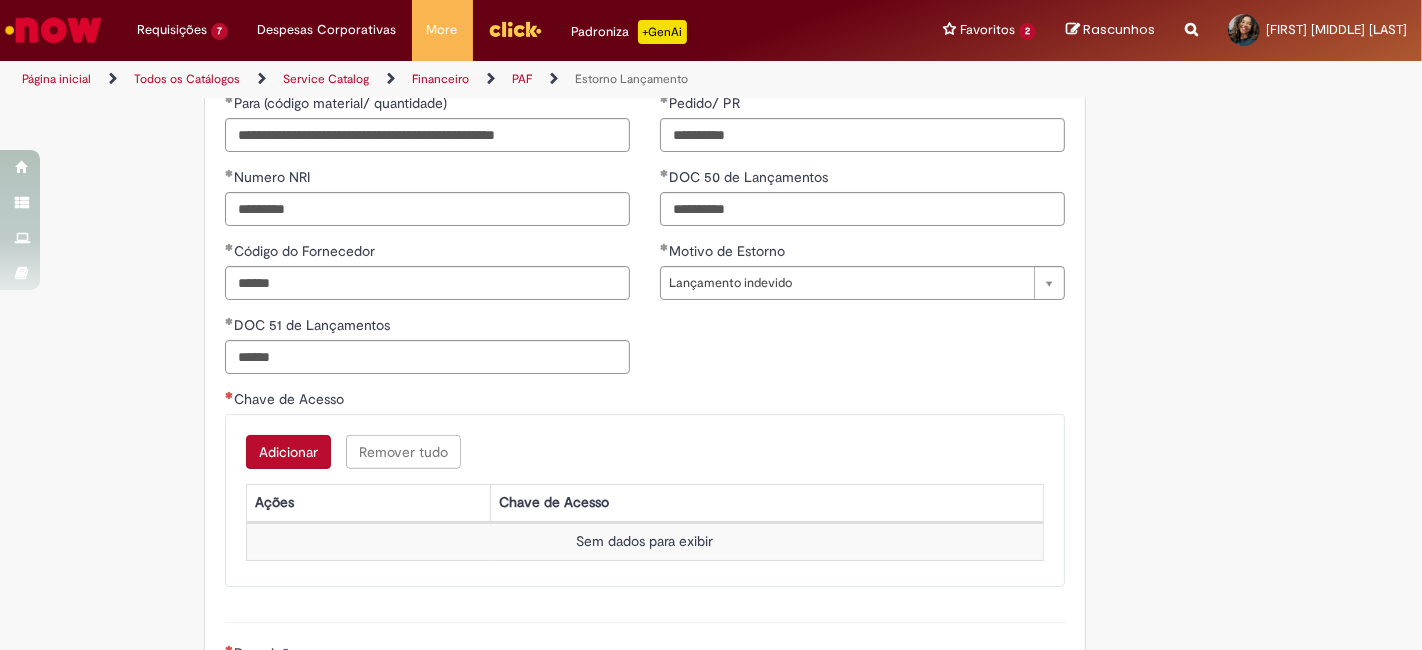 click on "Adicionar" at bounding box center [288, 452] 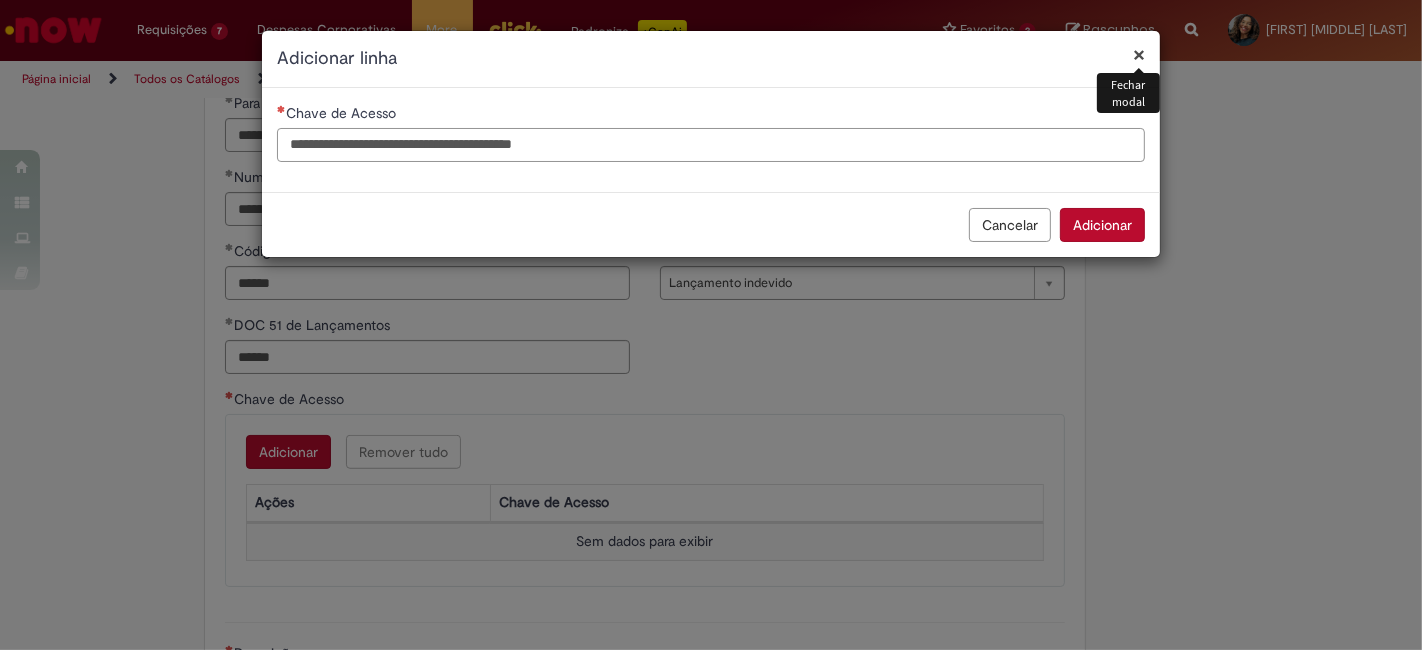 click on "Chave de Acesso" at bounding box center (711, 145) 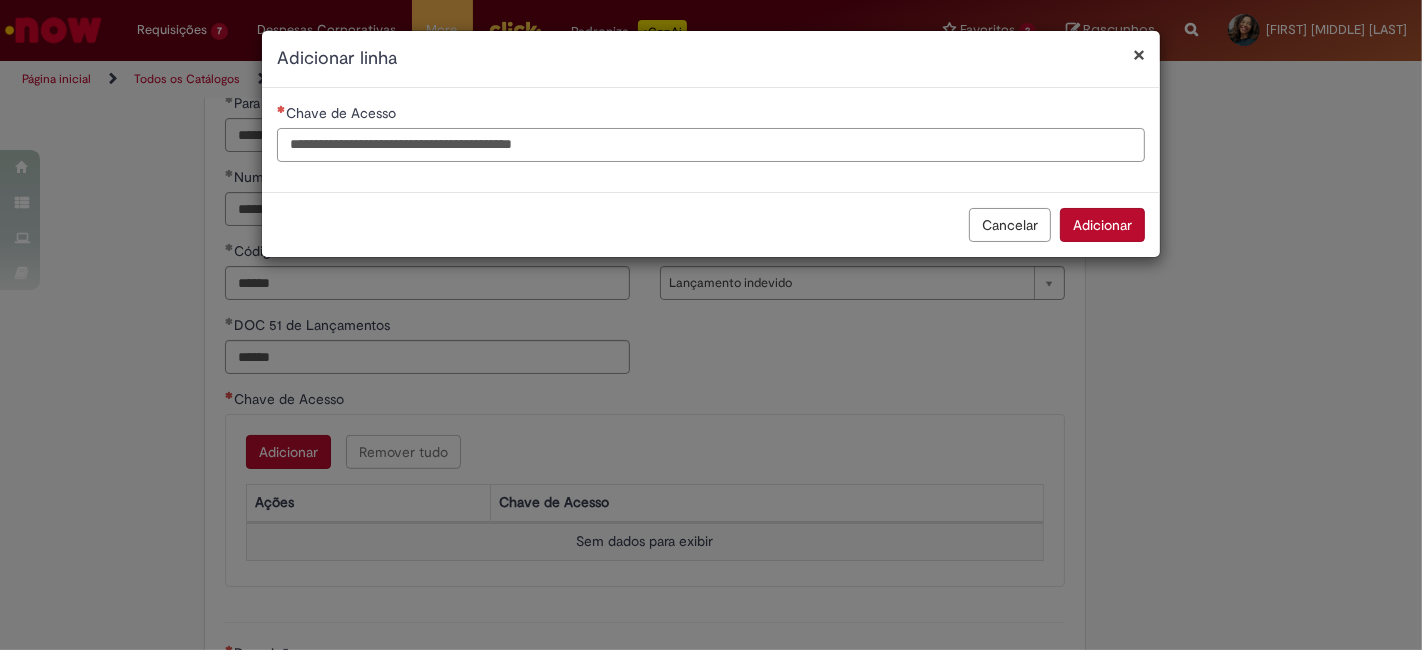 paste on "**********" 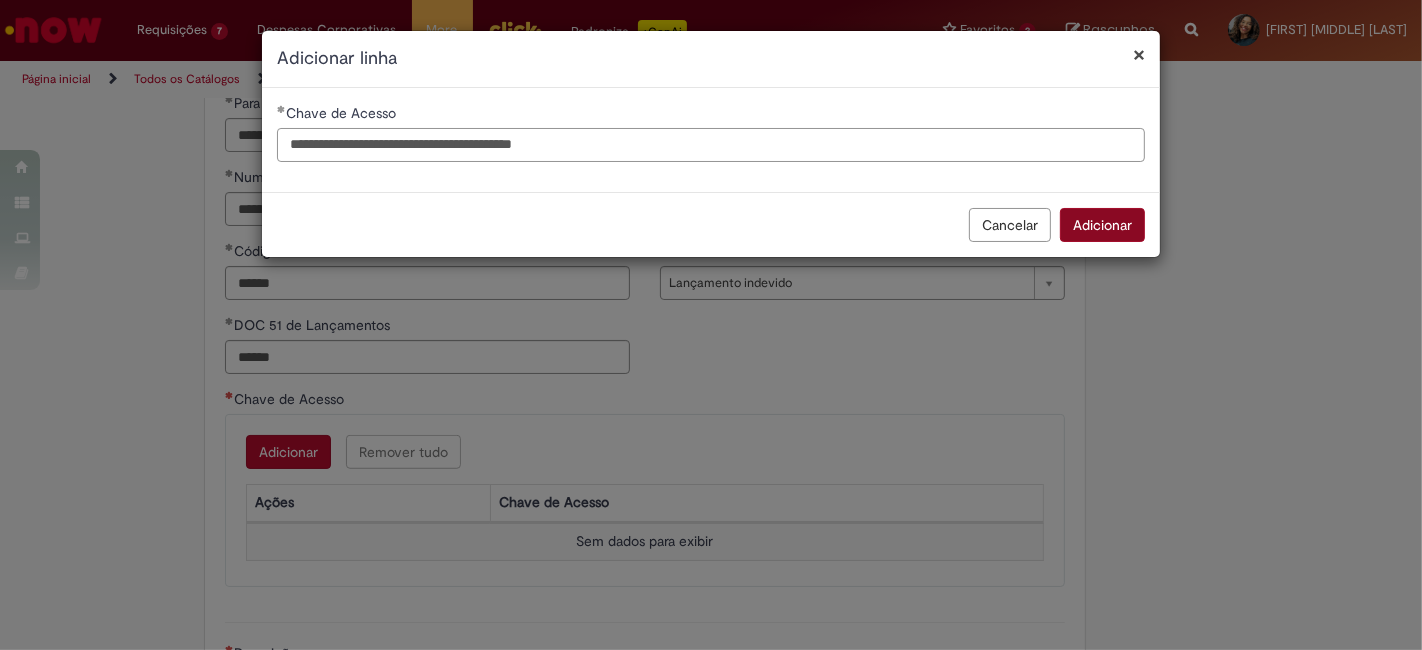 type on "**********" 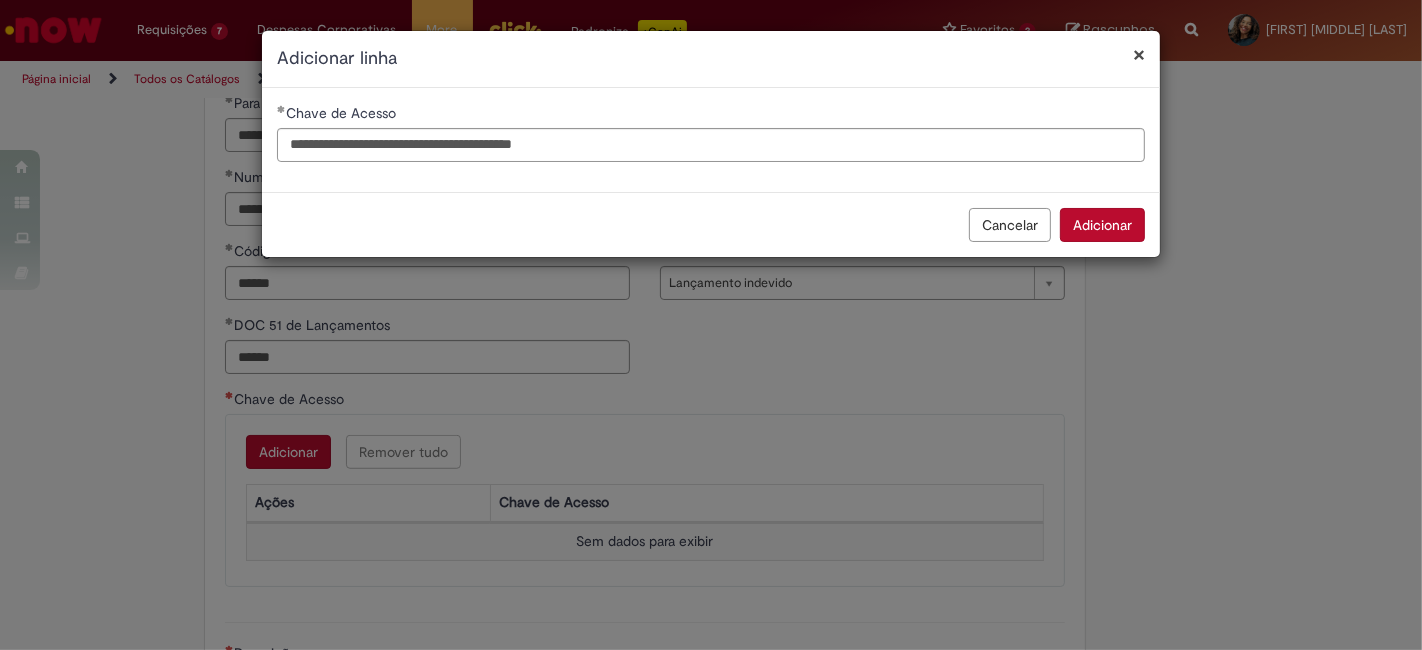 click on "Adicionar" at bounding box center [1102, 225] 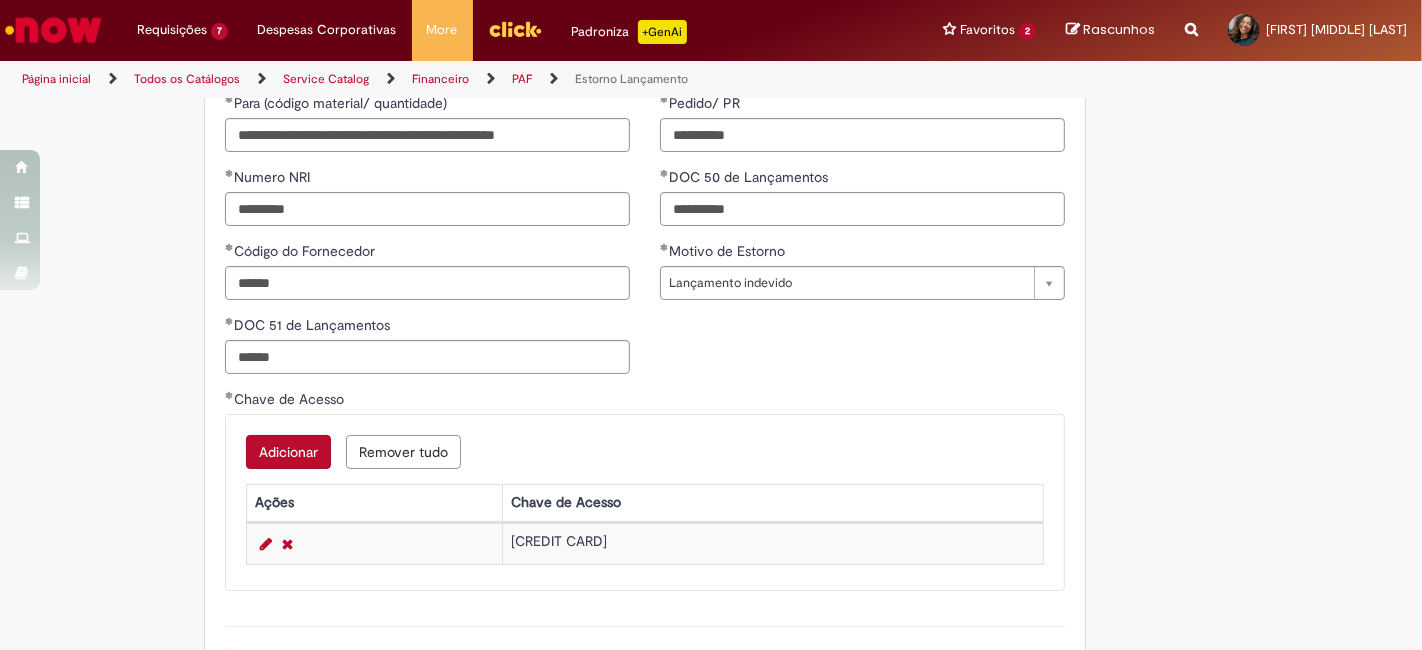 scroll, scrollTop: 1333, scrollLeft: 0, axis: vertical 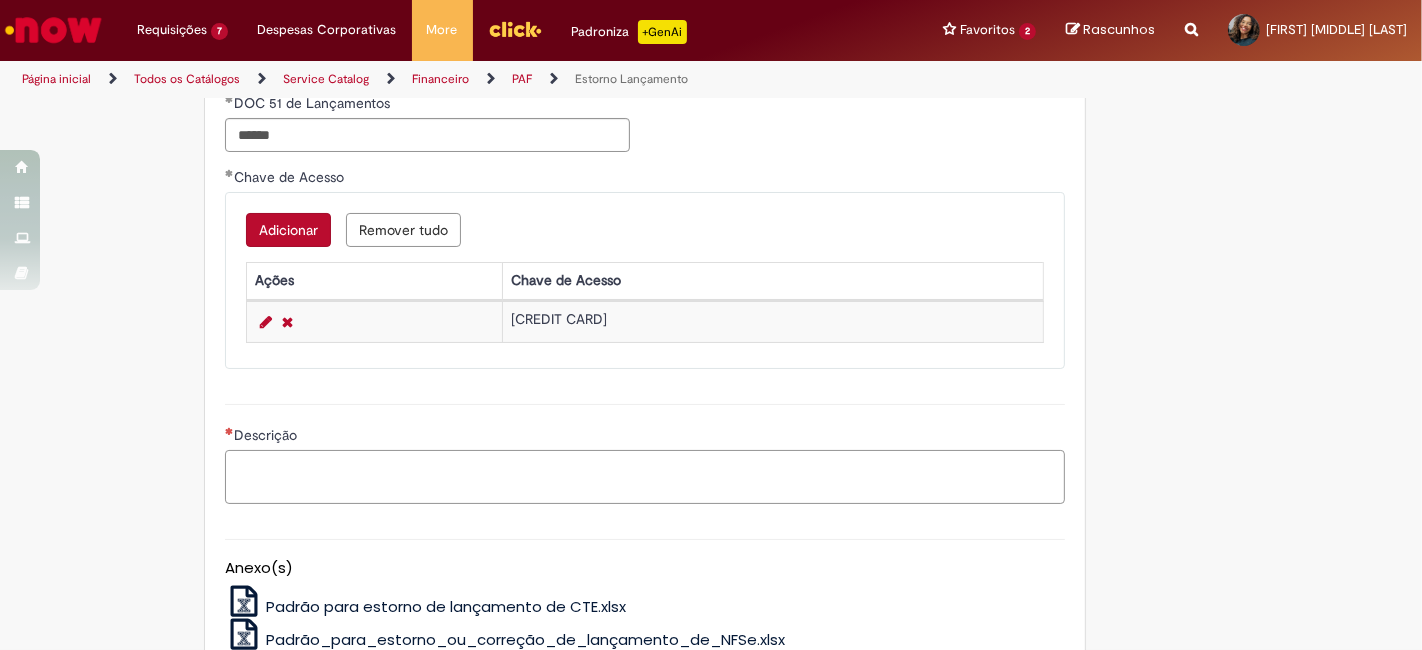 click on "Descrição" at bounding box center [645, 476] 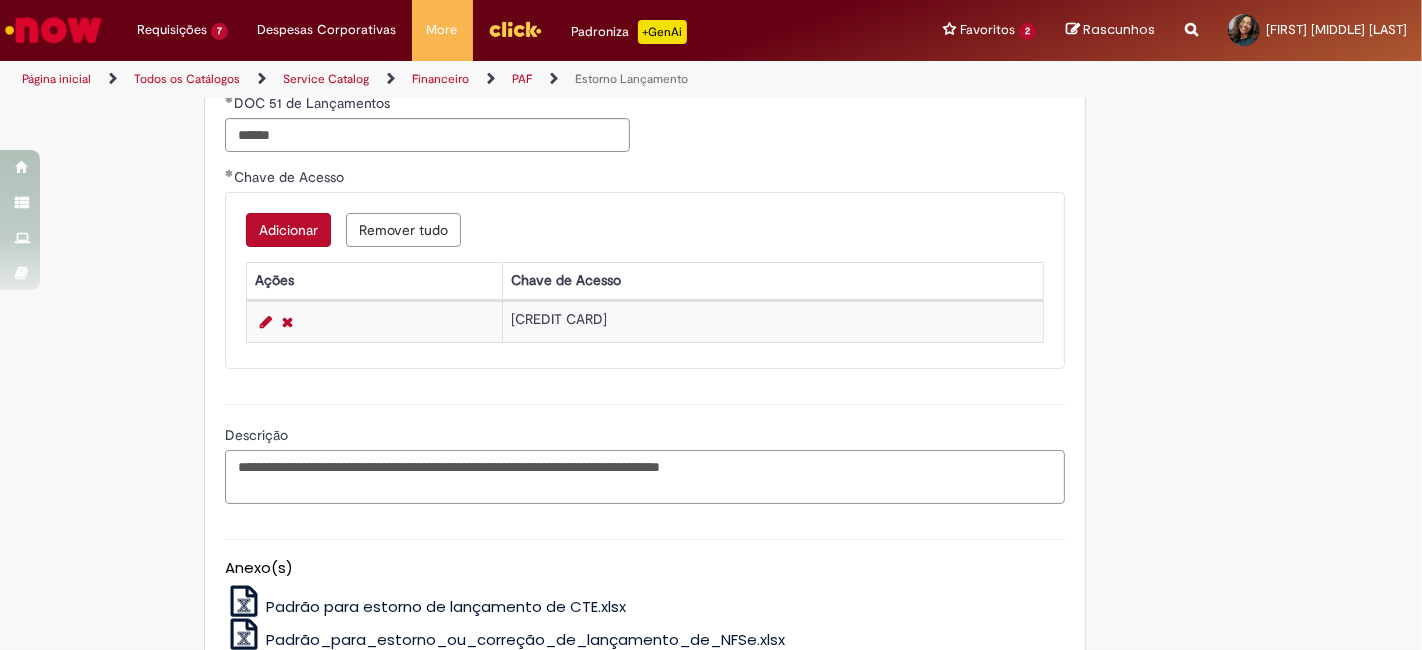 scroll, scrollTop: 1586, scrollLeft: 0, axis: vertical 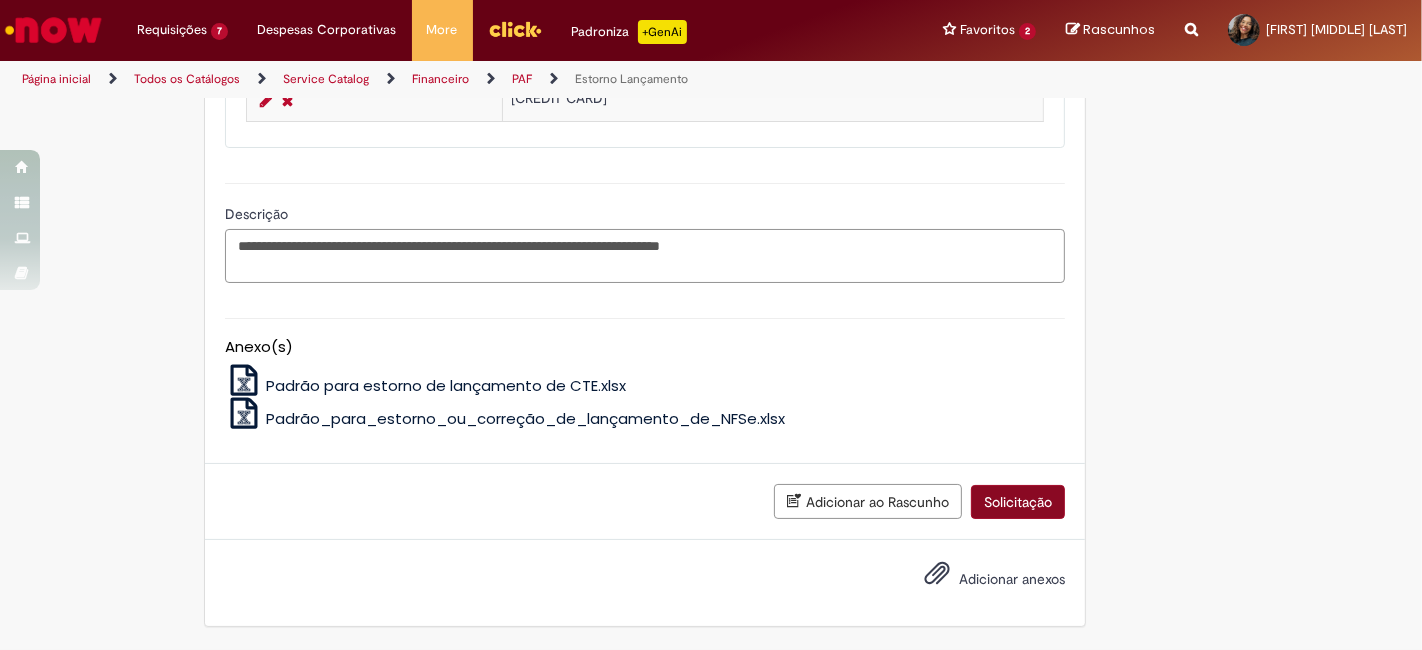 type on "**********" 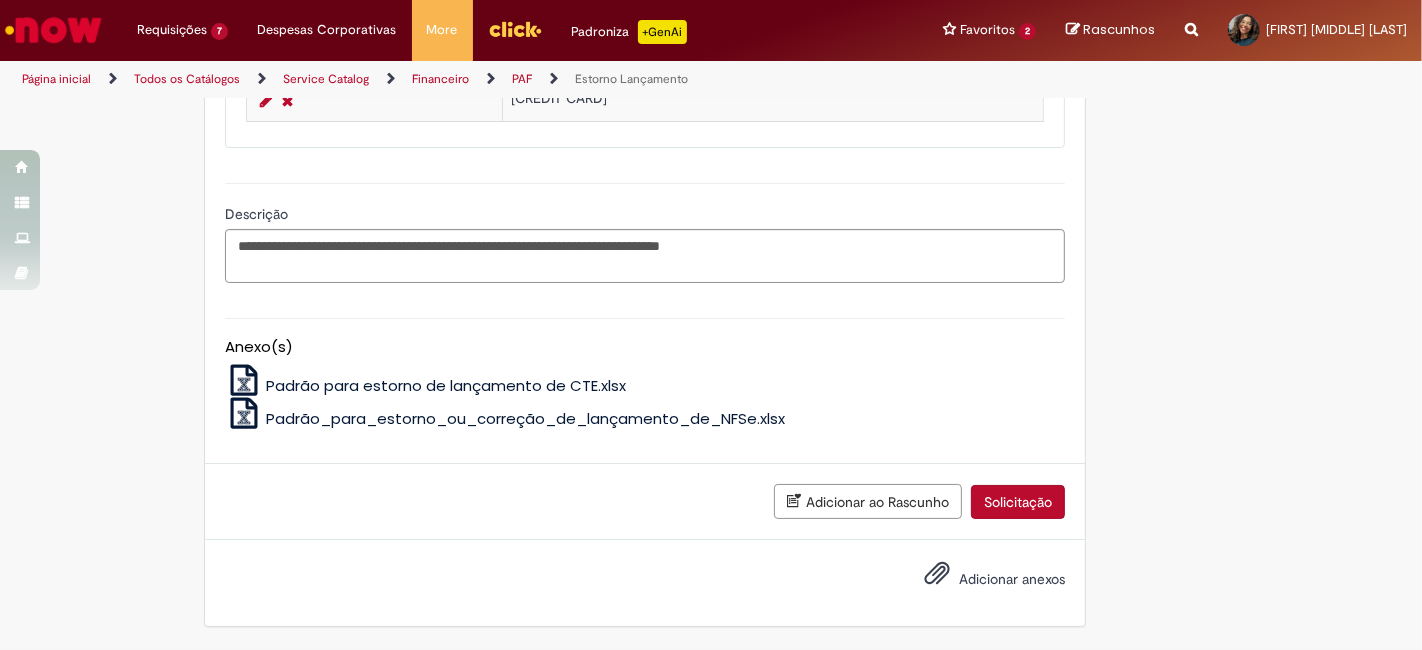 click on "Solicitação" at bounding box center (1018, 502) 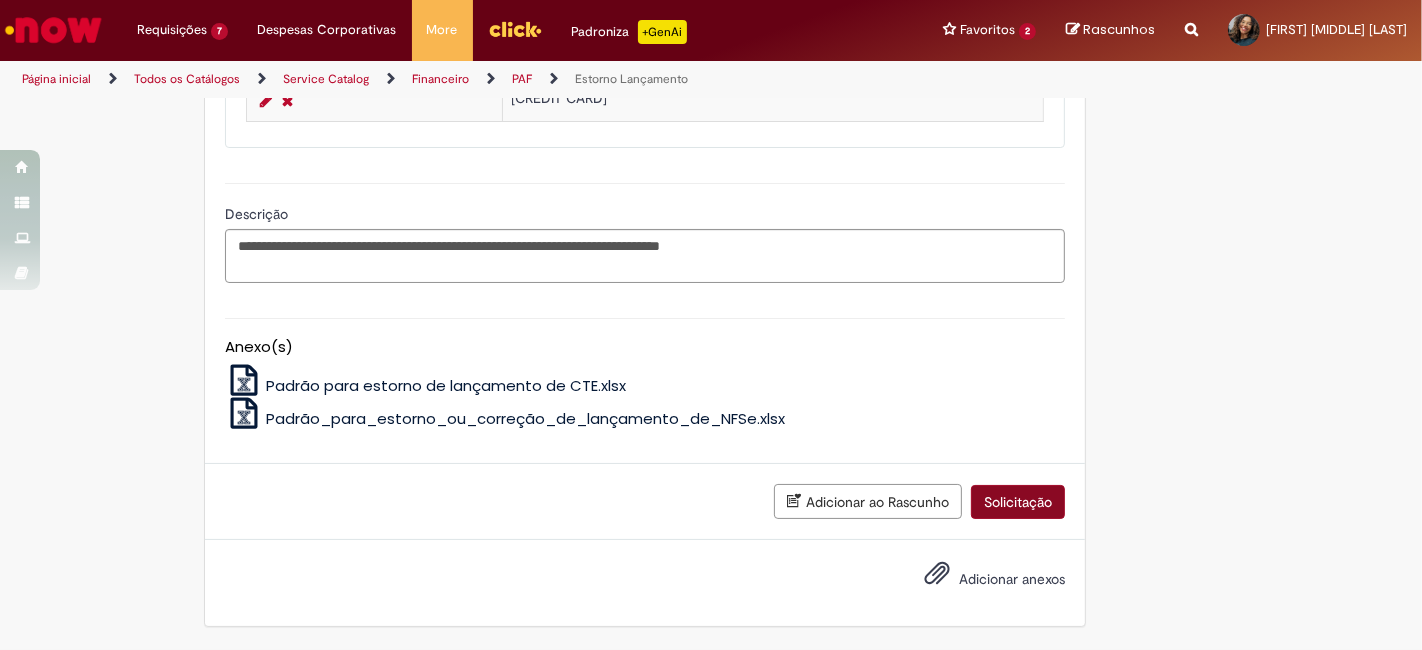 scroll, scrollTop: 1541, scrollLeft: 0, axis: vertical 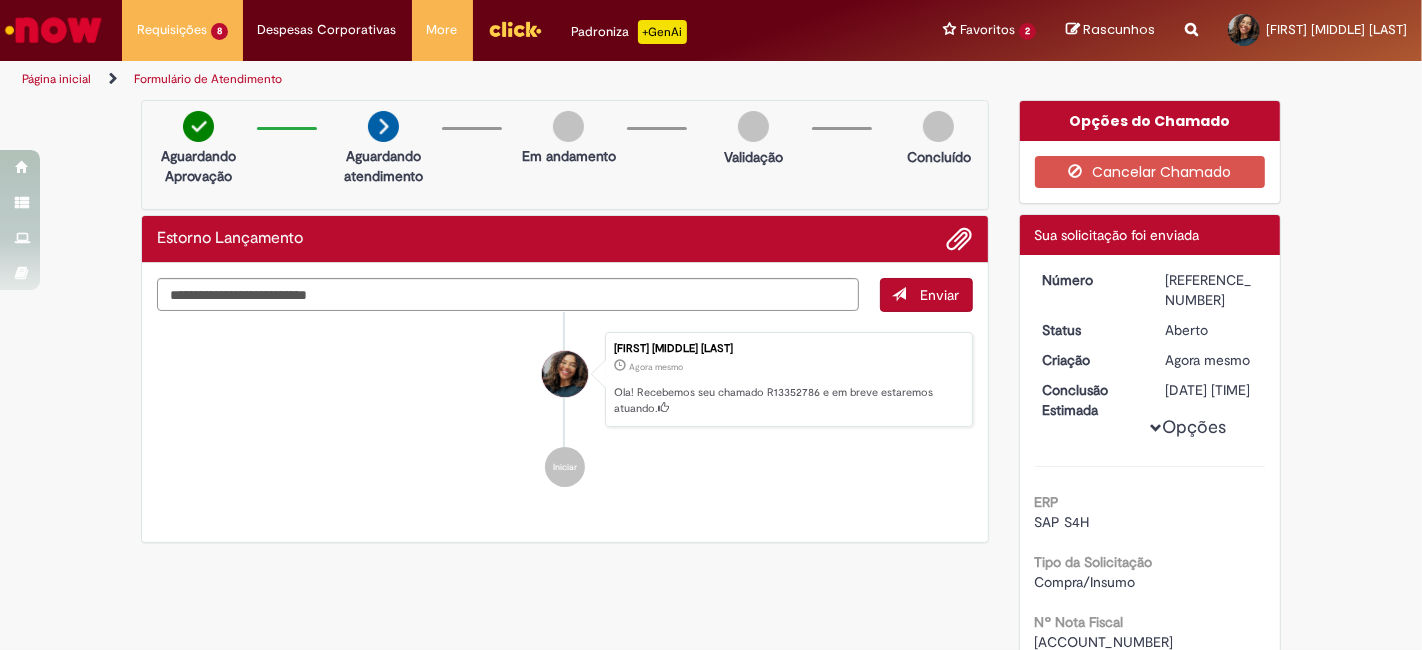 click on "[REFERENCE_NUMBER]" at bounding box center [1211, 290] 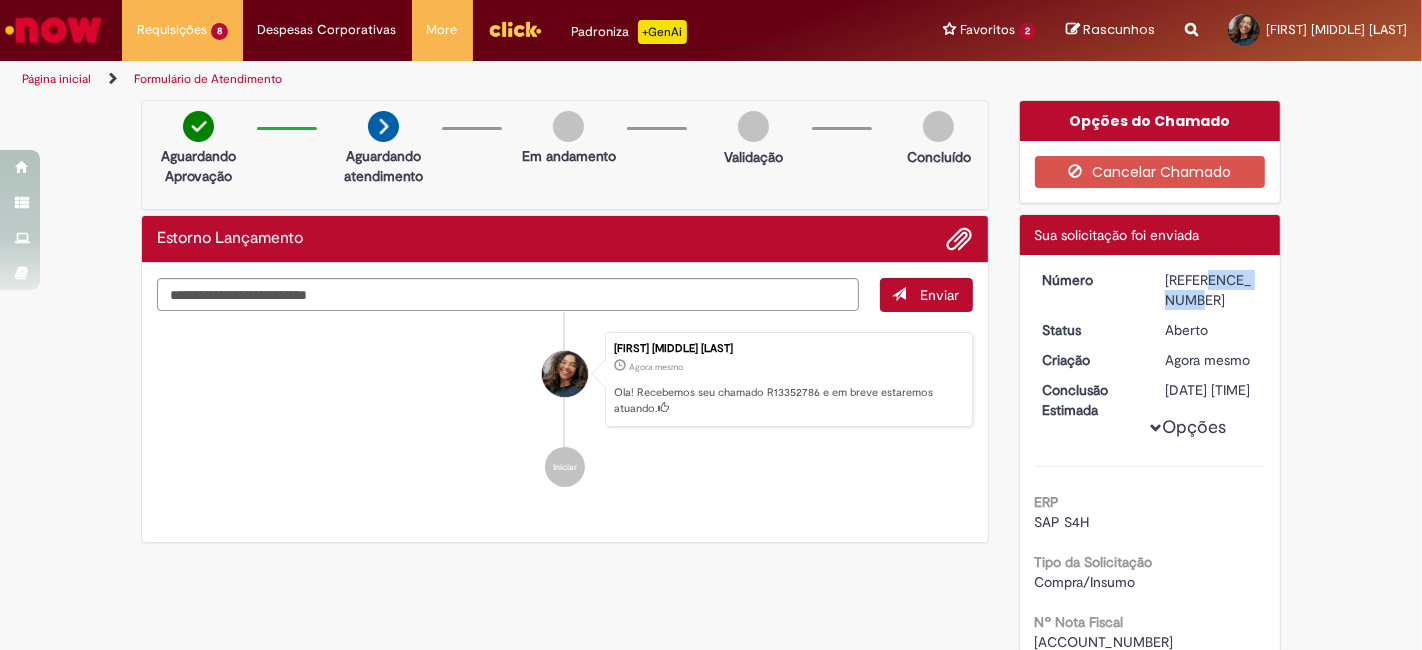 click on "[REFERENCE_NUMBER]" at bounding box center (1211, 290) 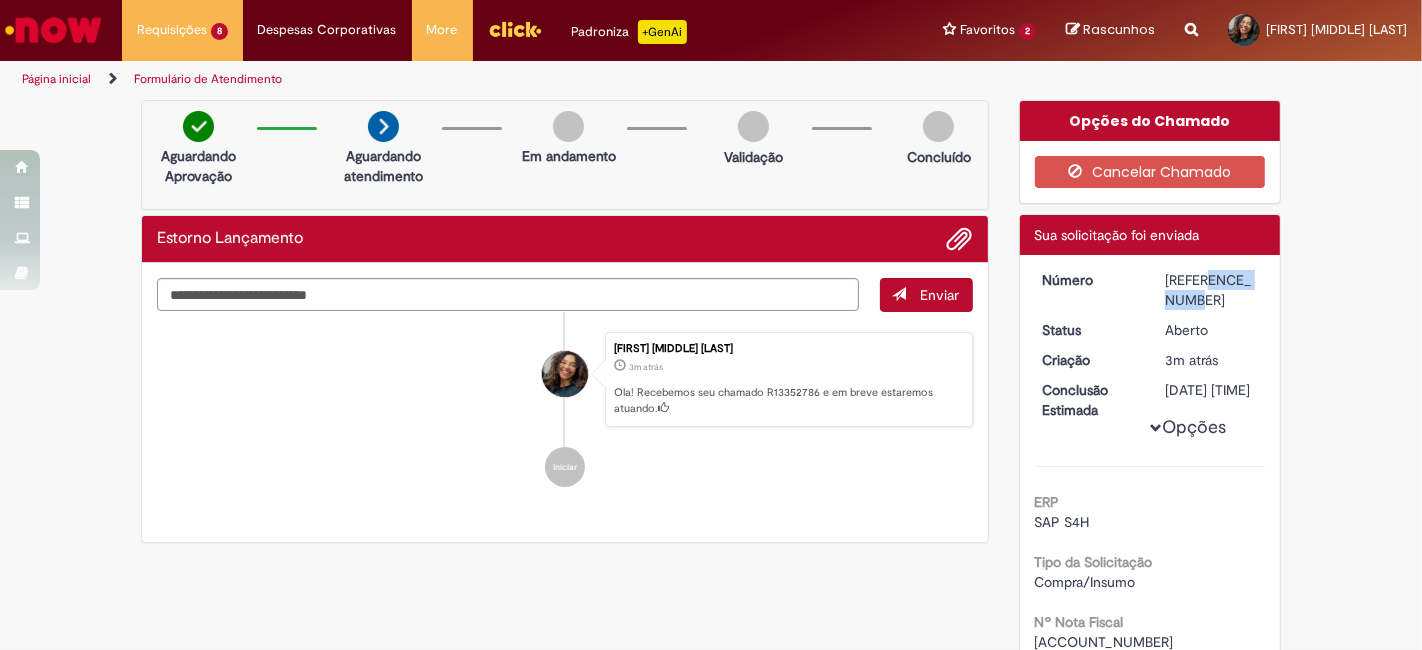 copy on "[REFERENCE_NUMBER]" 